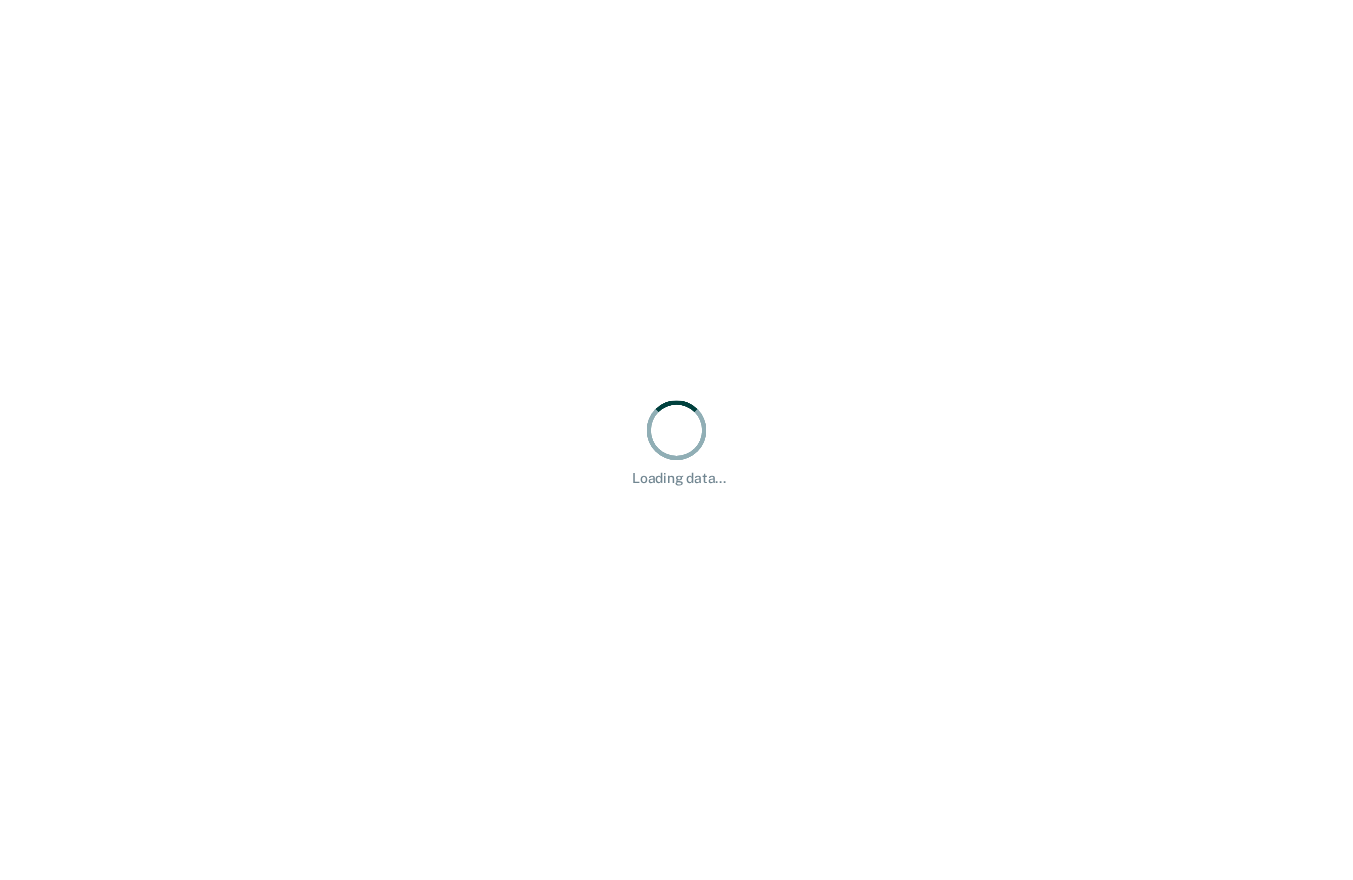 scroll, scrollTop: 0, scrollLeft: 0, axis: both 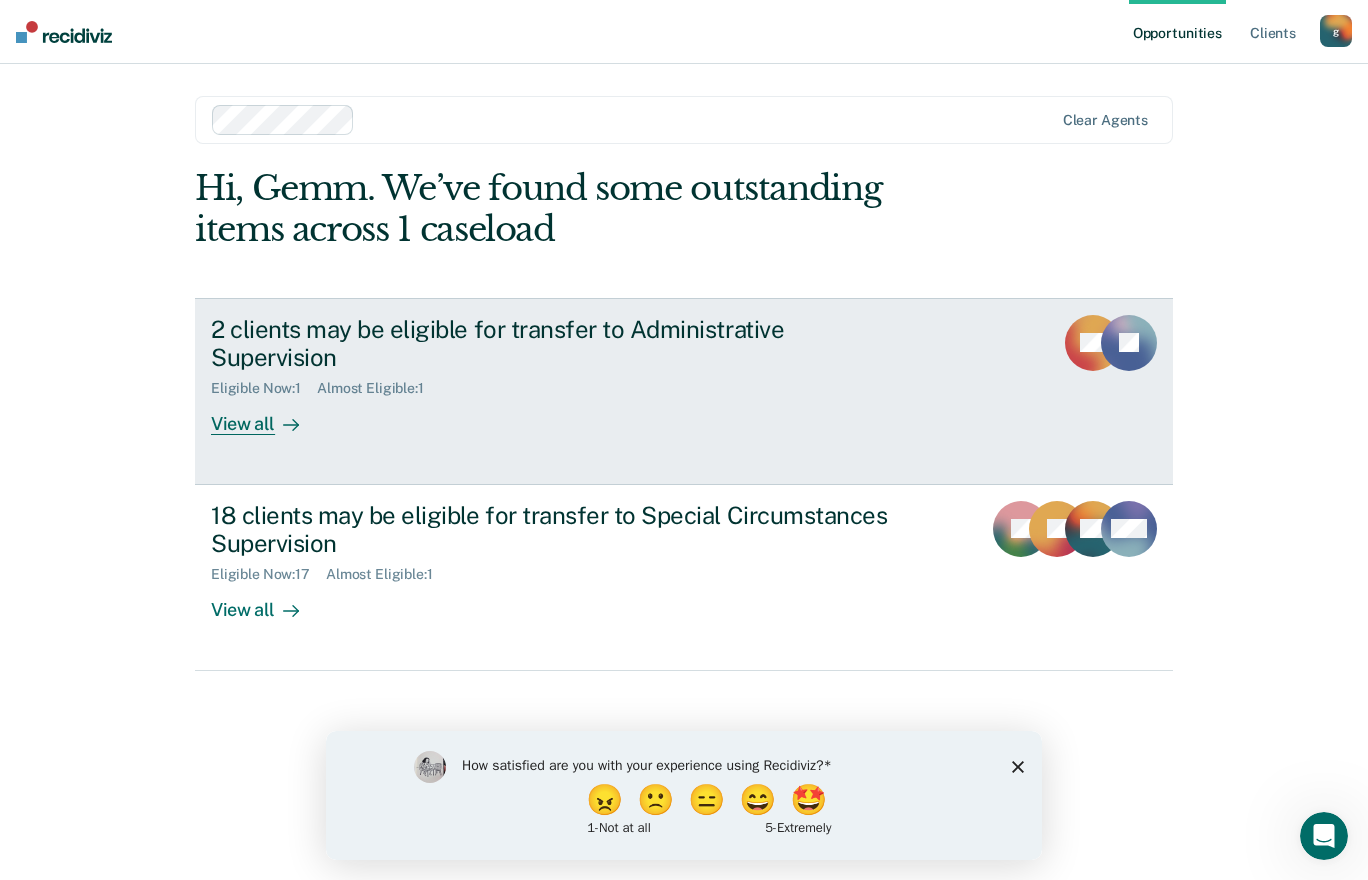 click at bounding box center [287, 424] 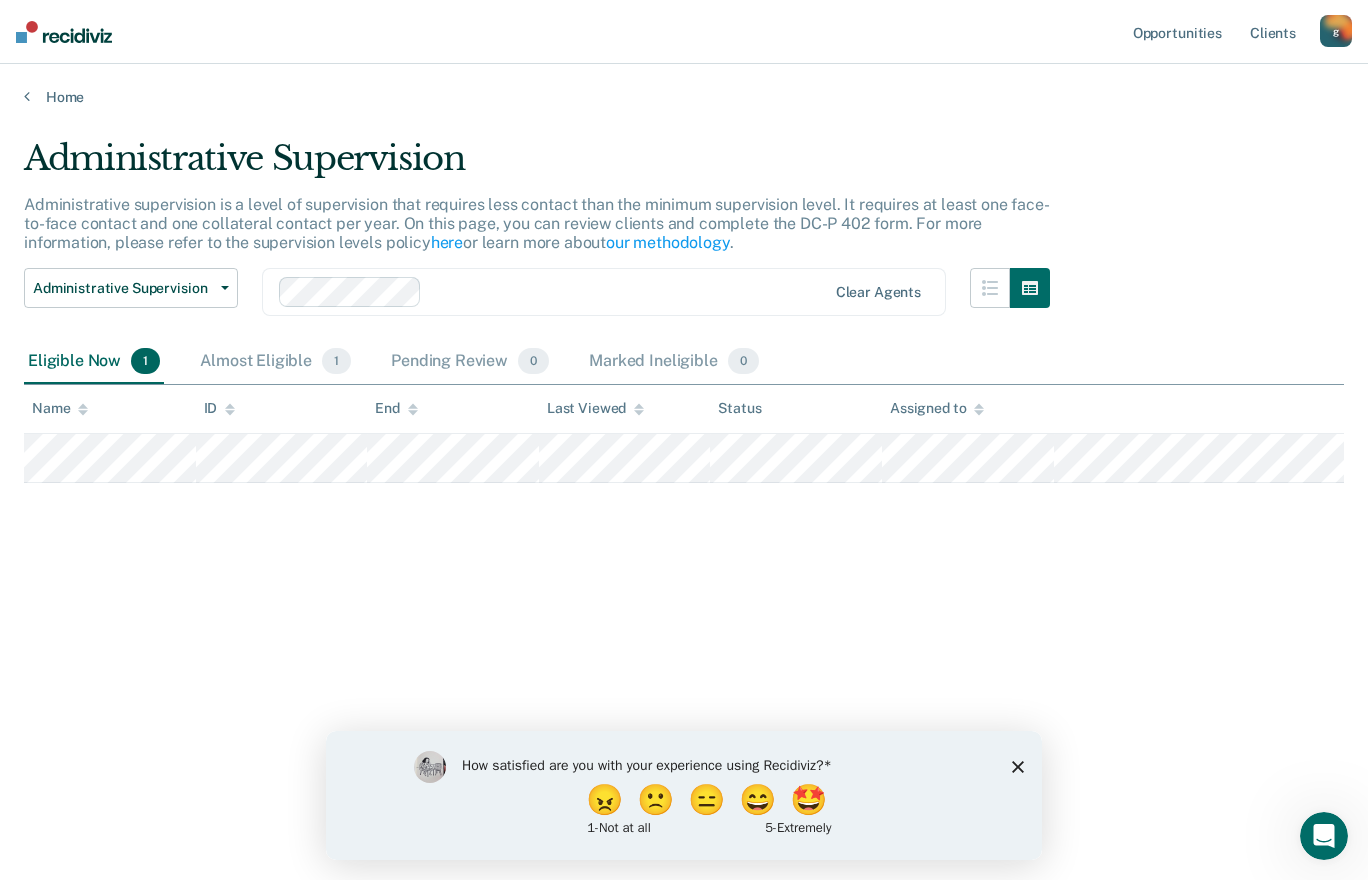 click on "How satisfied are you with your experience using Recidiviz? 😠 🙁 😑 😄 🤩 1  -  Not at all 5  -  Extremely" at bounding box center (684, 794) 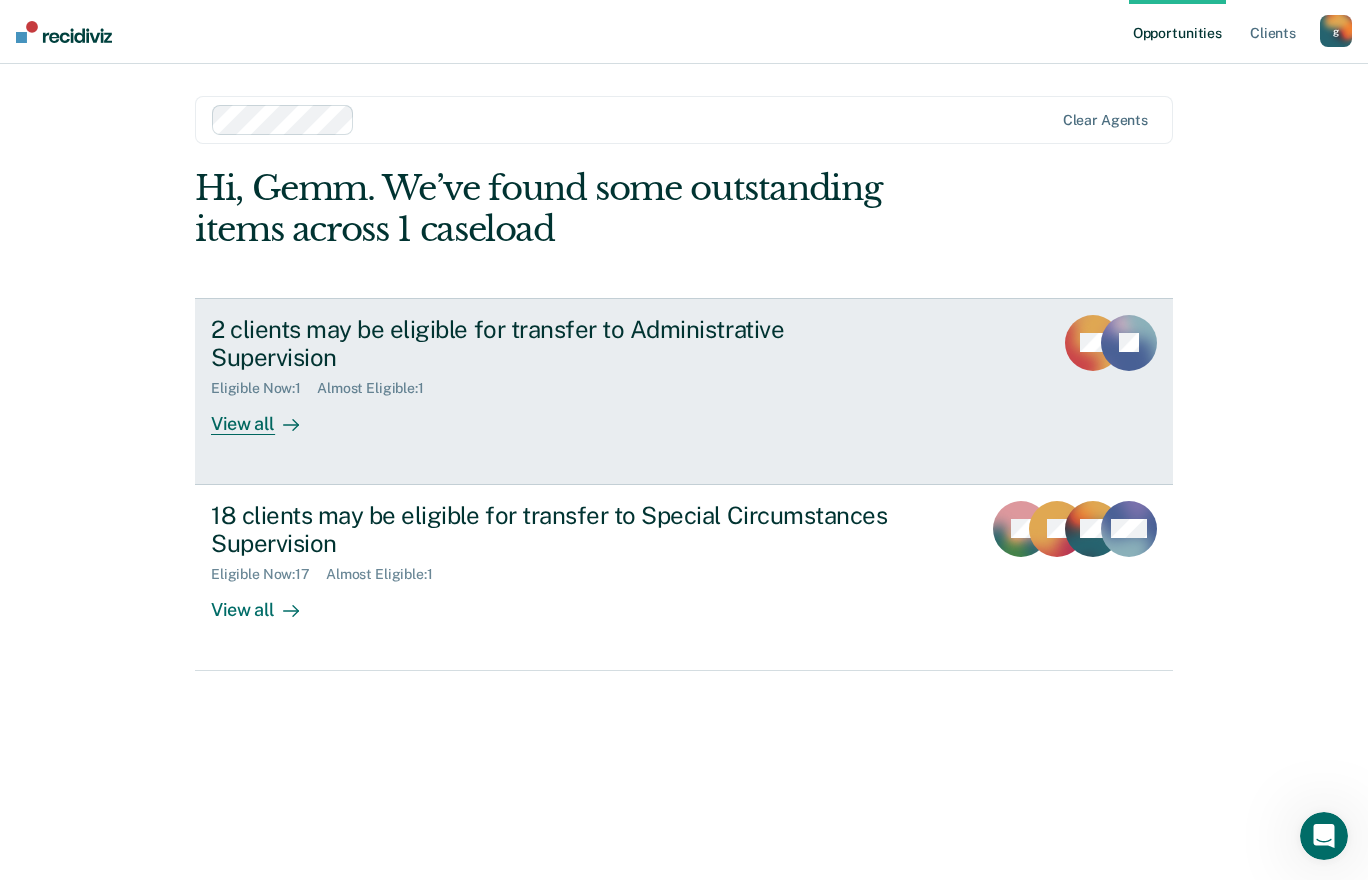click at bounding box center [287, 424] 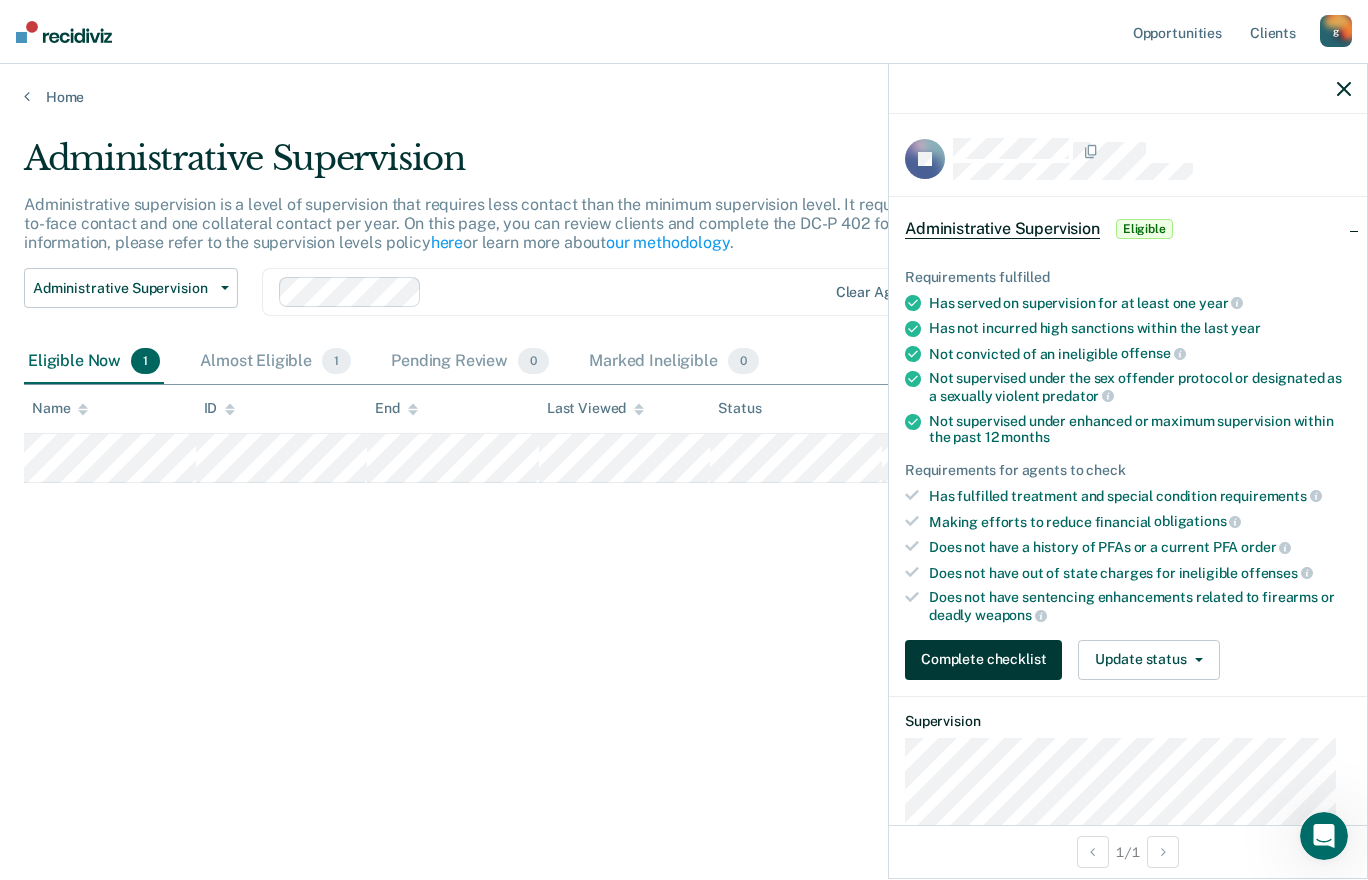 click on "Complete checklist" at bounding box center (983, 660) 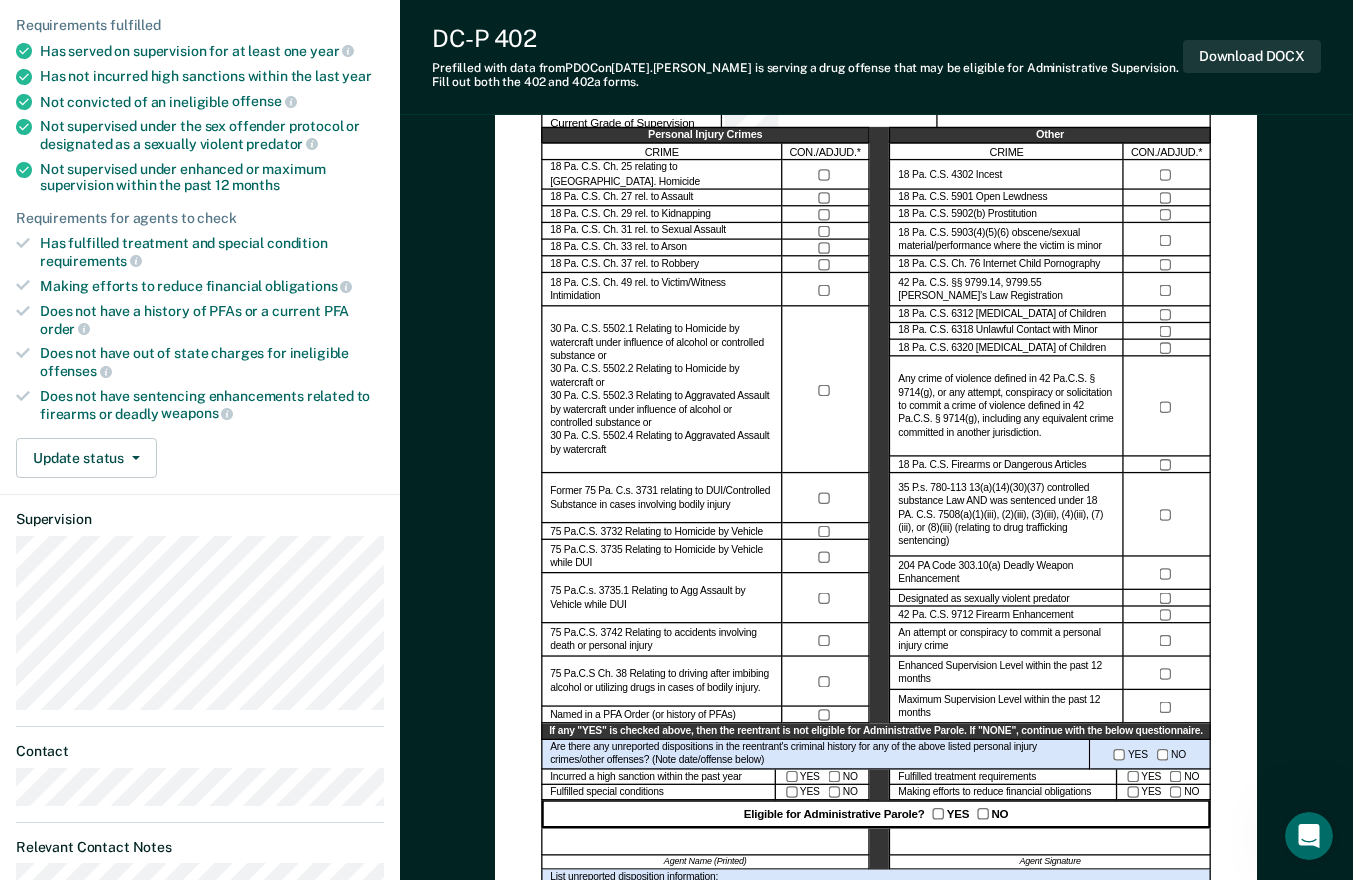 scroll, scrollTop: 240, scrollLeft: 0, axis: vertical 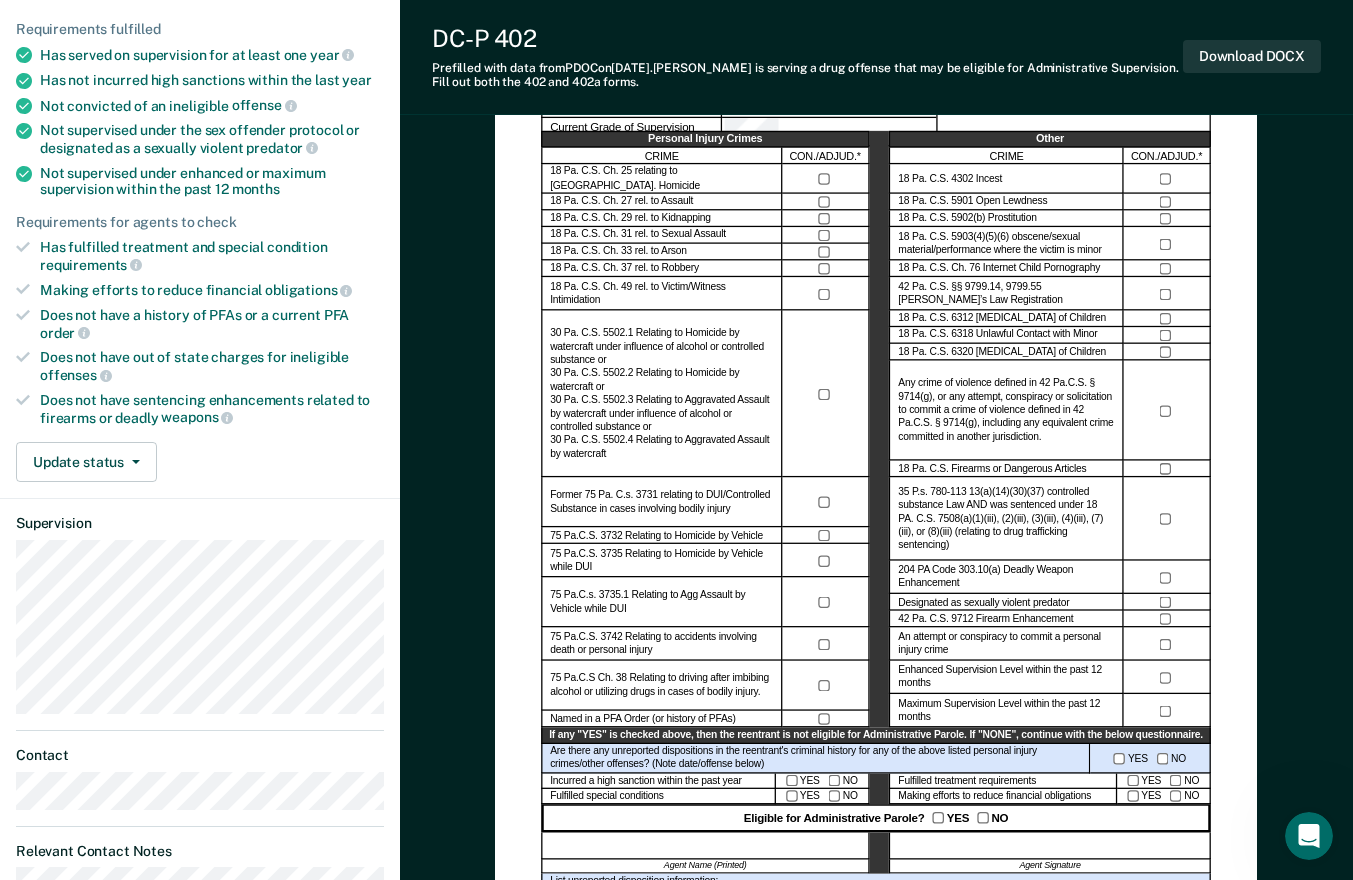 click on "DC-P 402 Prefilled with data from  PDOC  on  [DATE] .  [PERSON_NAME] is serving a drug offense that may be eligible for Administrative Supervision. Fill out both the 402 and 402a forms. Download DOCX" at bounding box center (876, 57) 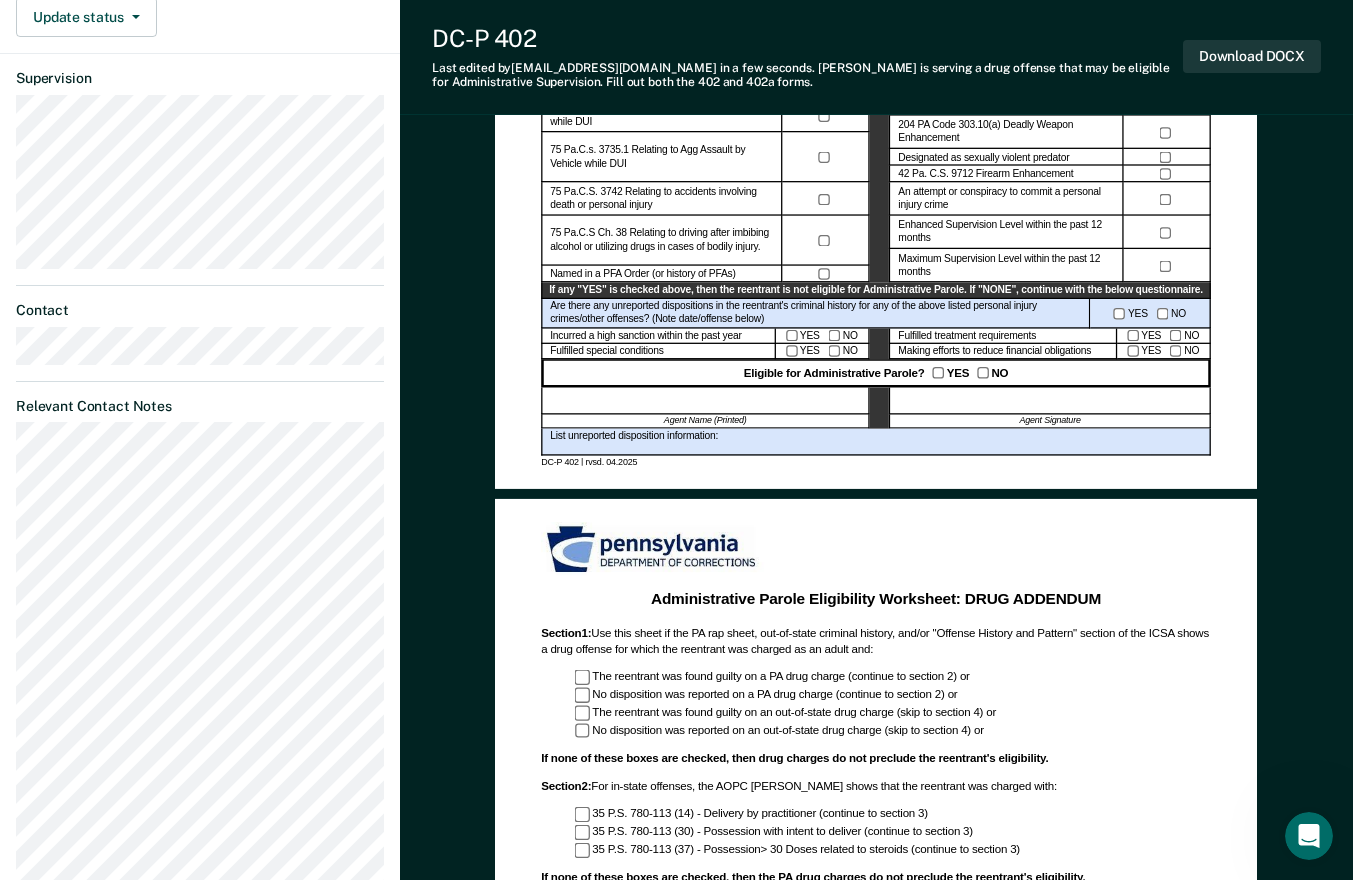 scroll, scrollTop: 686, scrollLeft: 0, axis: vertical 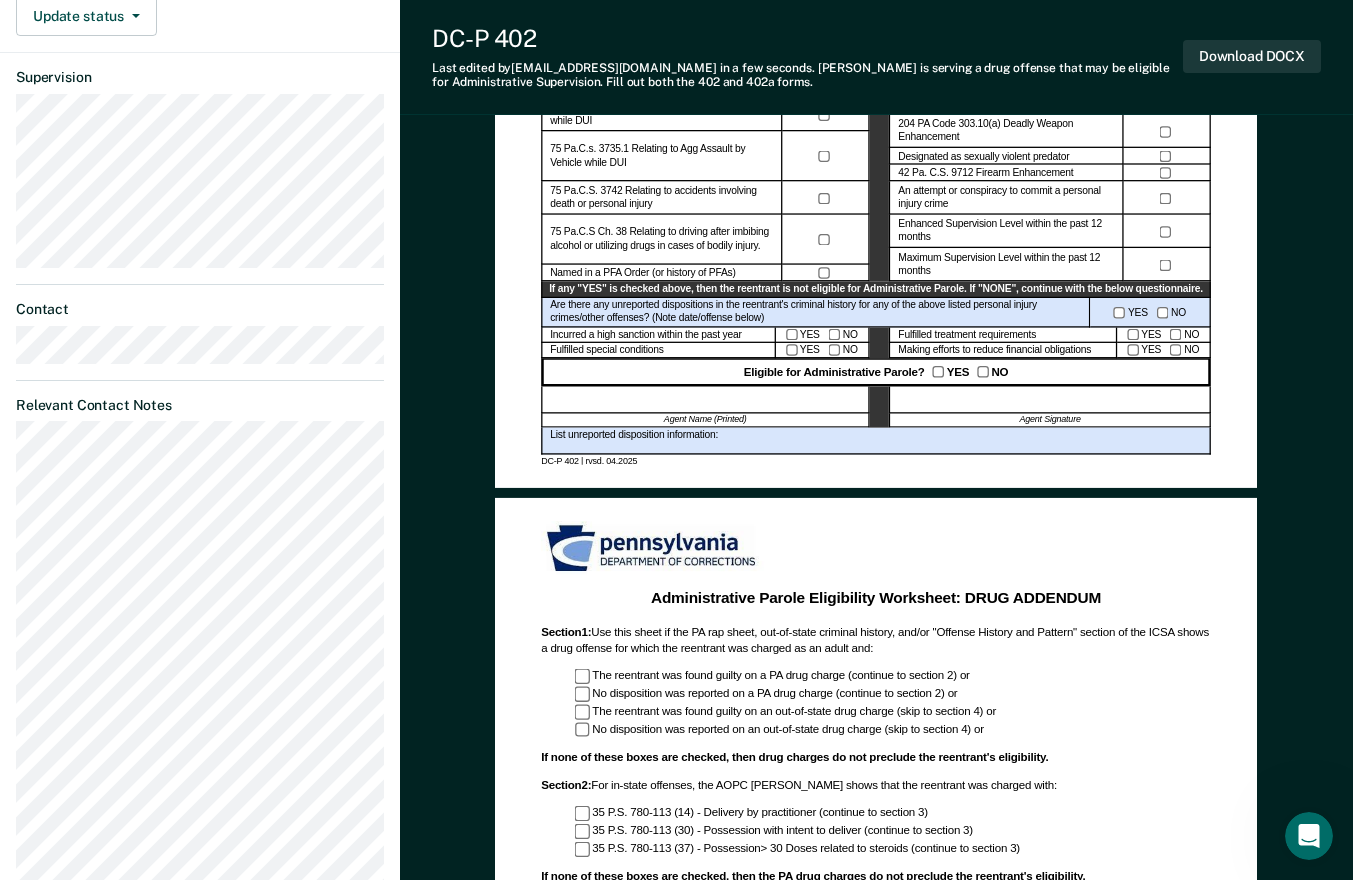 click at bounding box center [705, 399] 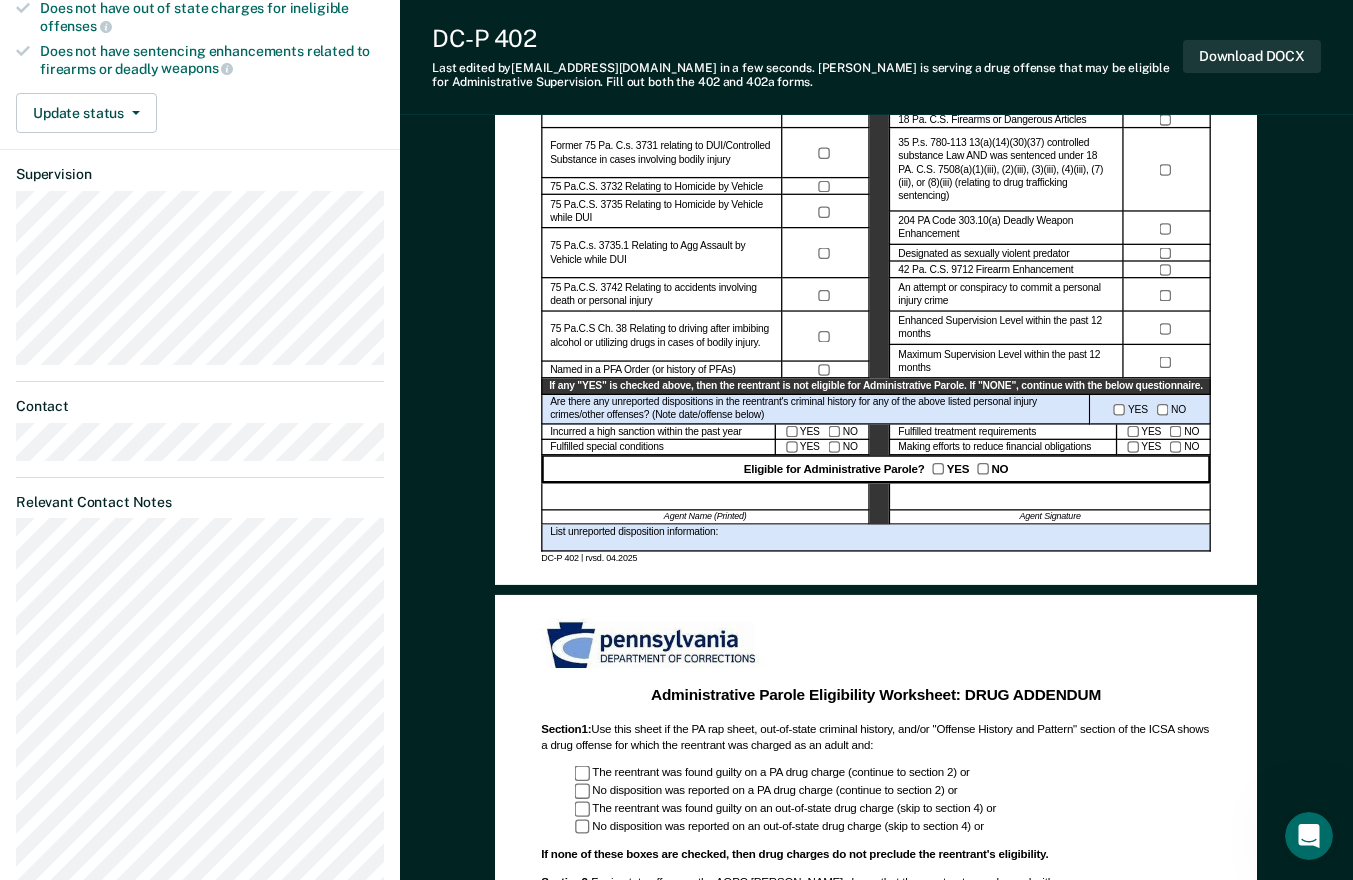 scroll, scrollTop: 587, scrollLeft: 0, axis: vertical 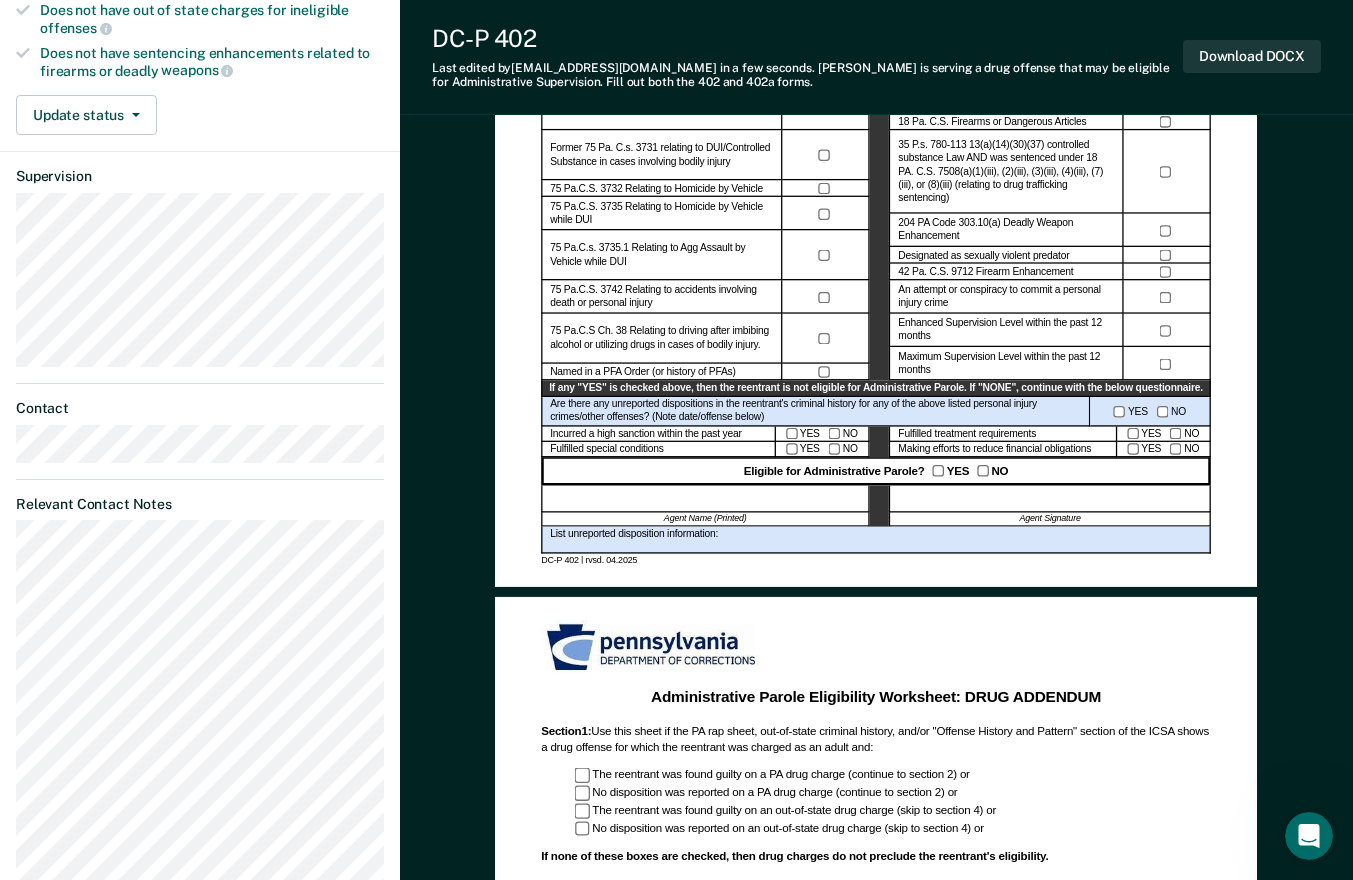 click at bounding box center [705, 498] 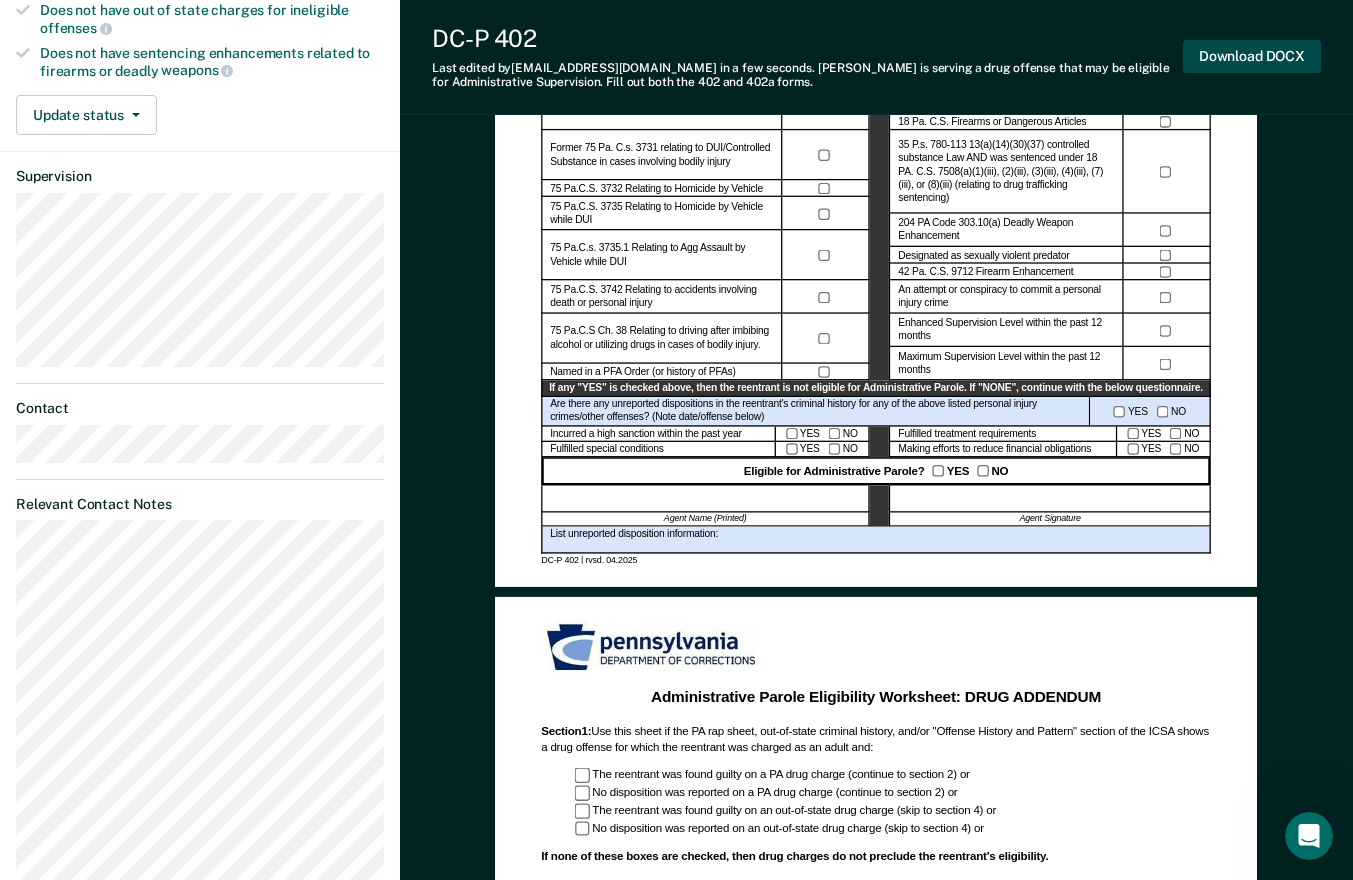 click on "Download DOCX" at bounding box center (1252, 56) 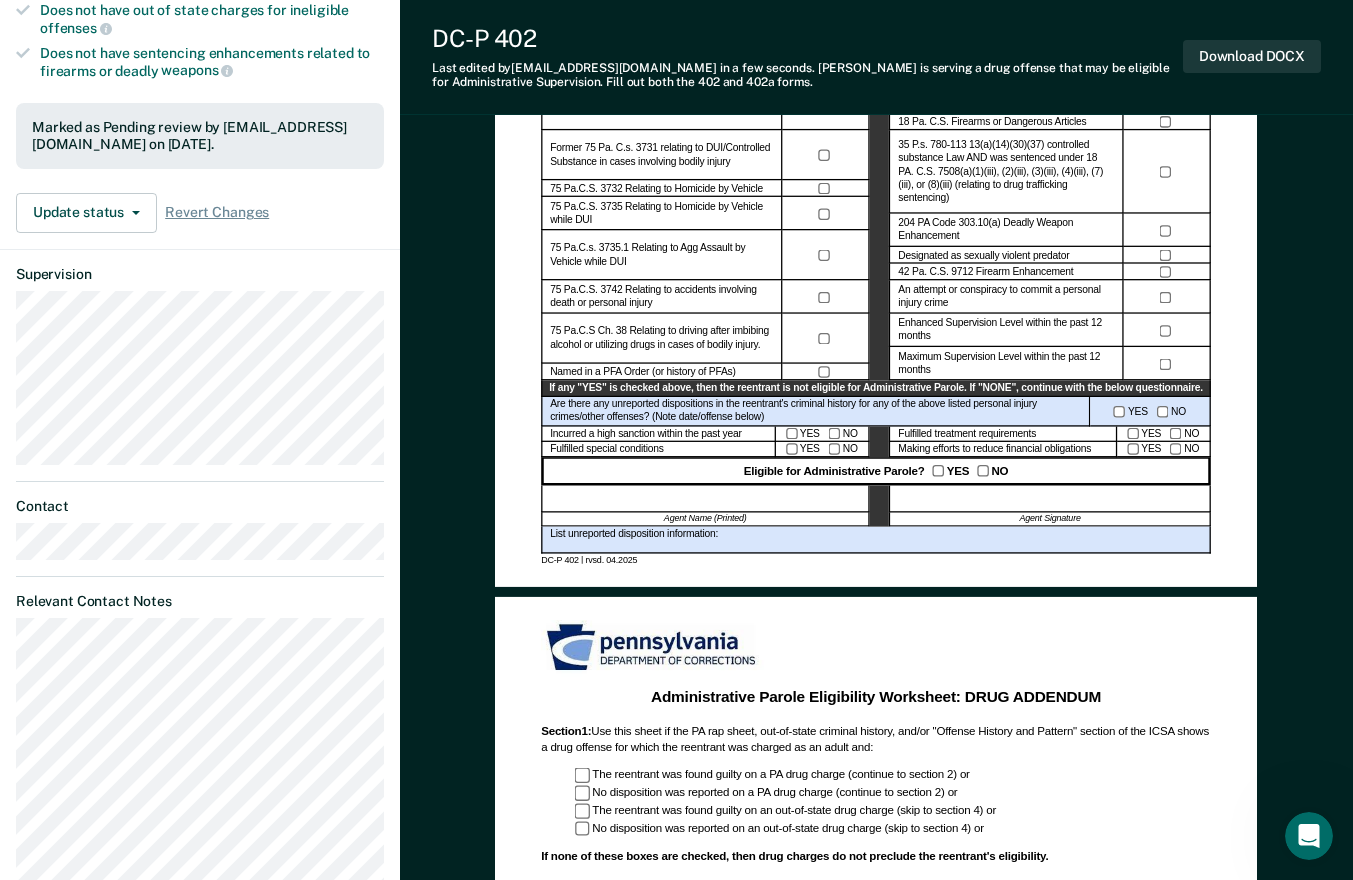 click on "Administrative Parole Eligibility Reentrant Name (Last, First) Parole No.: Date of Review: Current Grade of Supervision Instructions: Review current offenses and criminal history for crimes which would disqualify the reentrant for administrative parole. Any conviction and/or delinquent adjudication for offenses listed below will preclude assignment to Administrative Parole. Personal Injury Crimes CRIME CON./ADJUD.* 18 Pa. C.S. Ch. 25 relating to [GEOGRAPHIC_DATA]. Homicide 18 Pa. C.S. Ch. 27 rel. to Assault 18 Pa. C.S. Ch. 29 rel. to Kidnapping 18 Pa. C.S. Ch. 31 rel. to Sexual Assault 18 Pa. C.S. Ch. 33 rel. to Arson 18 Pa. C.S. Ch. 37 rel. to Robbery 18 Pa. C.S. Ch. 49 rel. to Victim/Witness Intimidation Former 75 Pa. C.s. 3731 relating to DUI/Controlled Substance in cases involving bodily injury 75 Pa.C.S. 3732 Relating to Homicide by Vehicle 75 Pa.C.S. 3735 Relating to Homicide by Vehicle while DUI 75 Pa.C.s. 3735.1 Relating to Agg Assault by Vehicle while DUI Named in a PFA Order (or history of PFAs) Other CRIME YES" at bounding box center (876, 656) 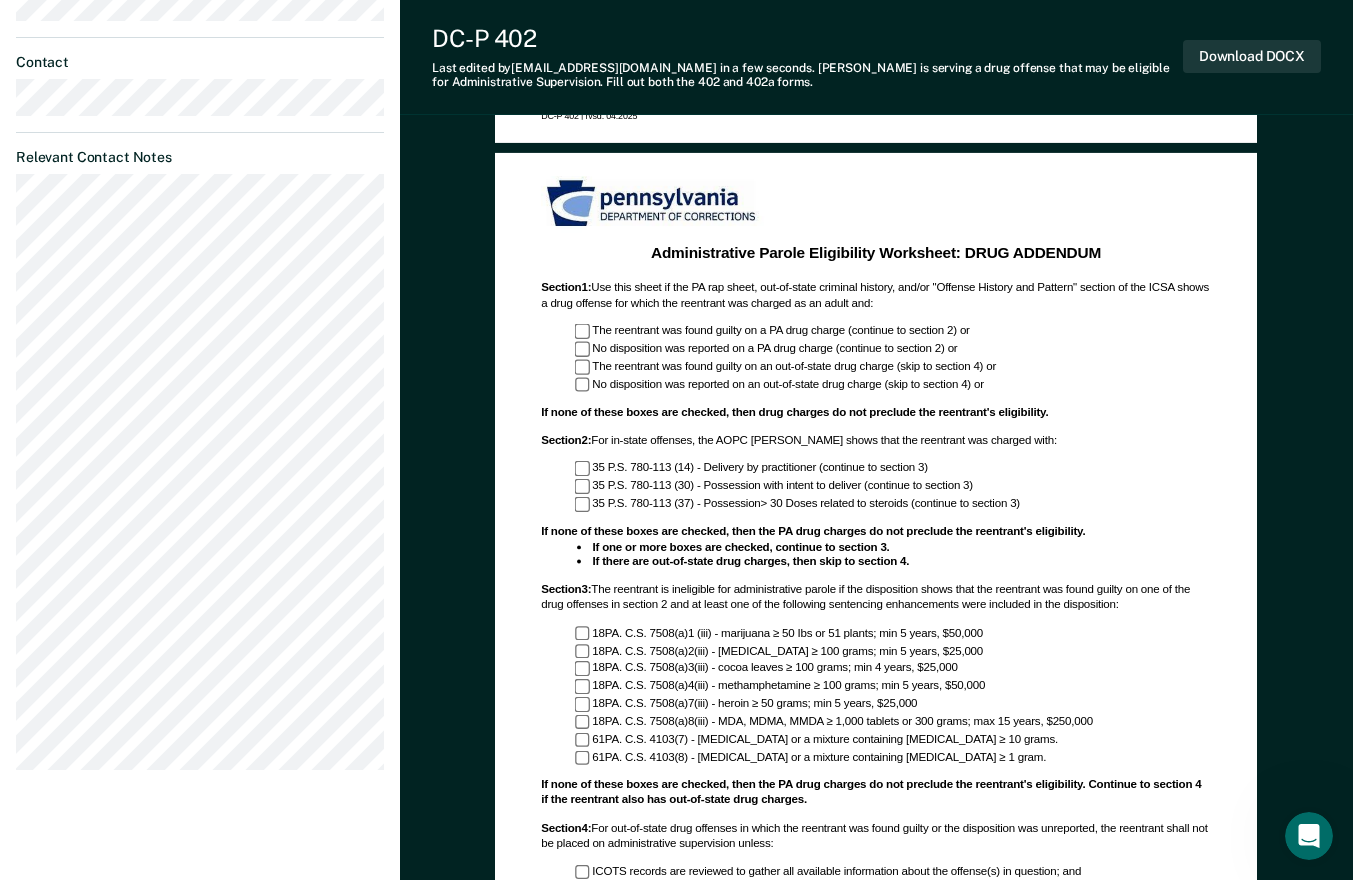 scroll, scrollTop: 1048, scrollLeft: 0, axis: vertical 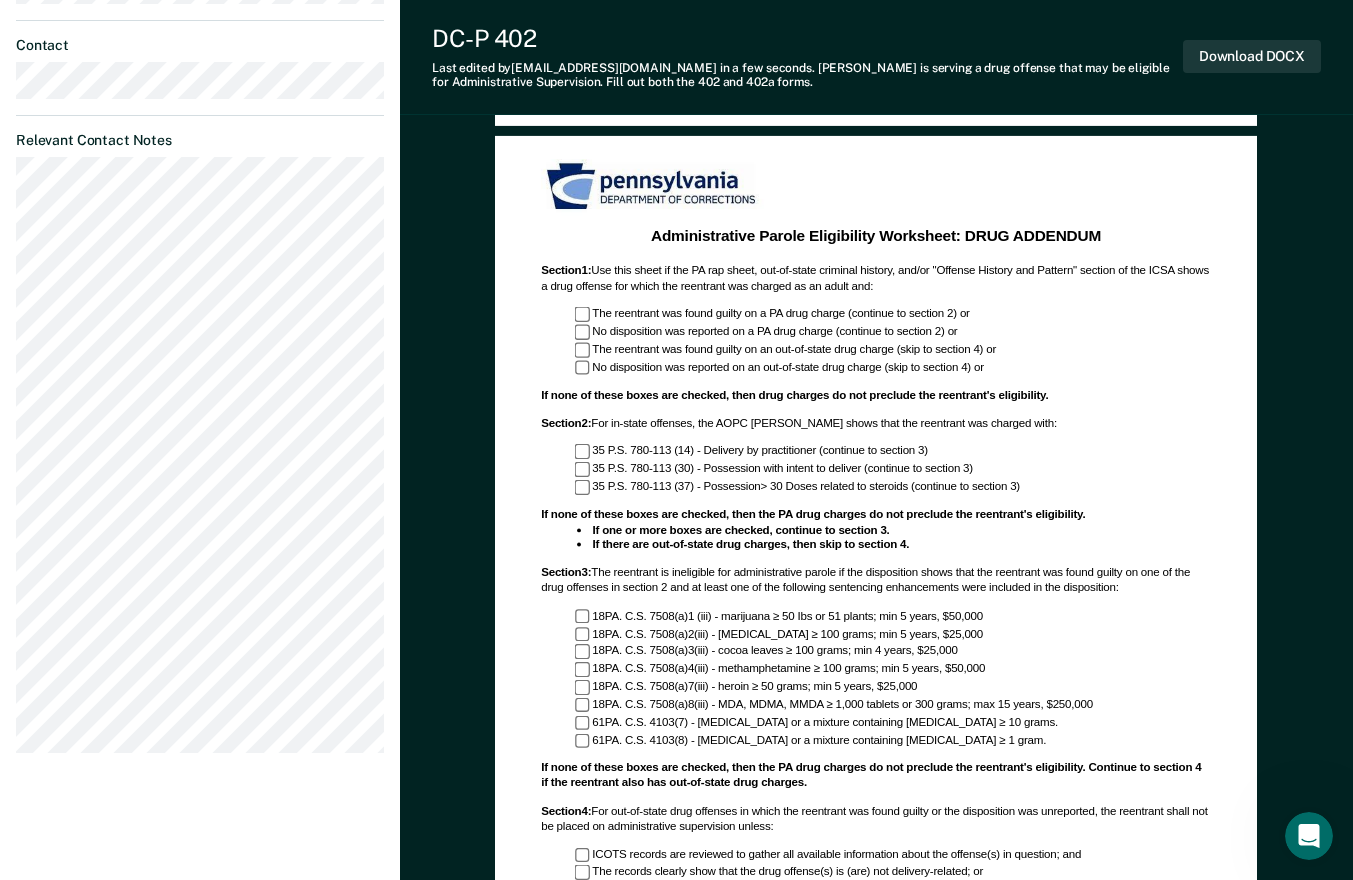 click on "Administrative Parole Eligibility Reentrant Name (Last, First) Parole No.: Date of Review: Current Grade of Supervision Instructions: Review current offenses and criminal history for crimes which would disqualify the reentrant for administrative parole. Any conviction and/or delinquent adjudication for offenses listed below will preclude assignment to Administrative Parole. Personal Injury Crimes CRIME CON./ADJUD.* 18 Pa. C.S. Ch. 25 relating to [GEOGRAPHIC_DATA]. Homicide 18 Pa. C.S. Ch. 27 rel. to Assault 18 Pa. C.S. Ch. 29 rel. to Kidnapping 18 Pa. C.S. Ch. 31 rel. to Sexual Assault 18 Pa. C.S. Ch. 33 rel. to Arson 18 Pa. C.S. Ch. 37 rel. to Robbery 18 Pa. C.S. Ch. 49 rel. to Victim/Witness Intimidation Former 75 Pa. C.s. 3731 relating to DUI/Controlled Substance in cases involving bodily injury 75 Pa.C.S. 3732 Relating to Homicide by Vehicle 75 Pa.C.S. 3735 Relating to Homicide by Vehicle while DUI 75 Pa.C.s. 3735.1 Relating to Agg Assault by Vehicle while DUI Named in a PFA Order (or history of PFAs) Other CRIME YES" at bounding box center [876, 195] 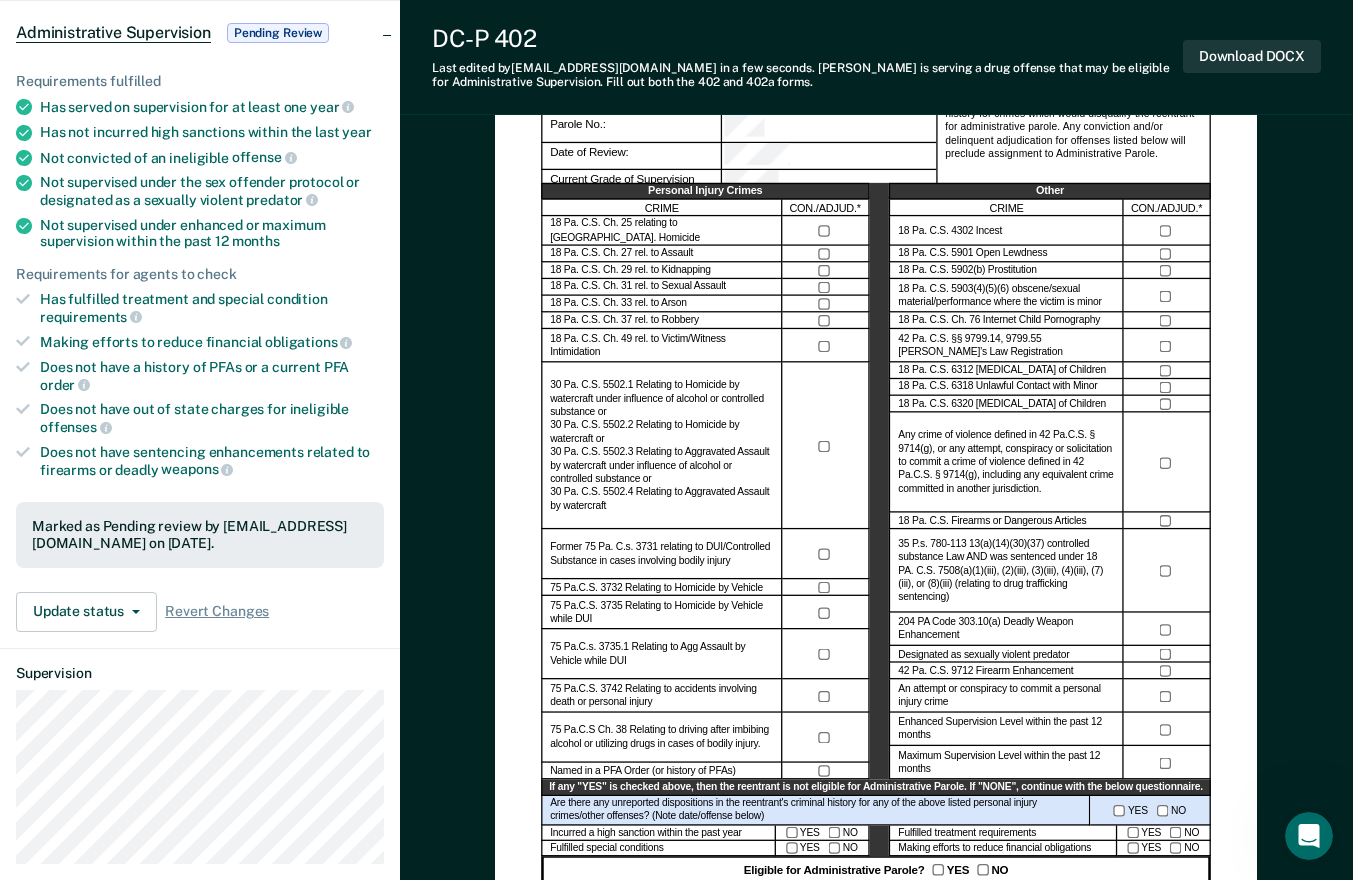 scroll, scrollTop: 186, scrollLeft: 0, axis: vertical 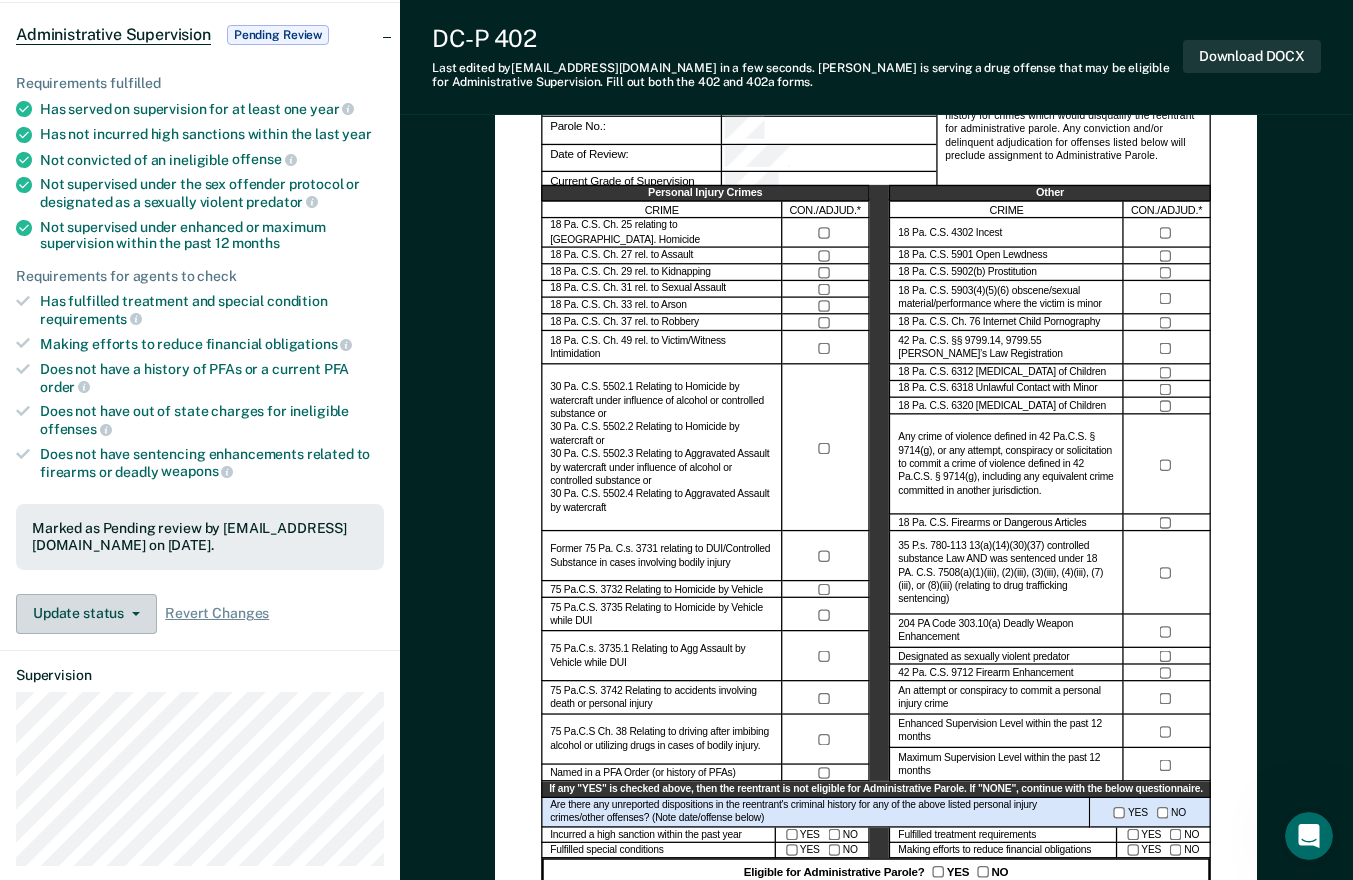 click on "Update status" at bounding box center (86, 614) 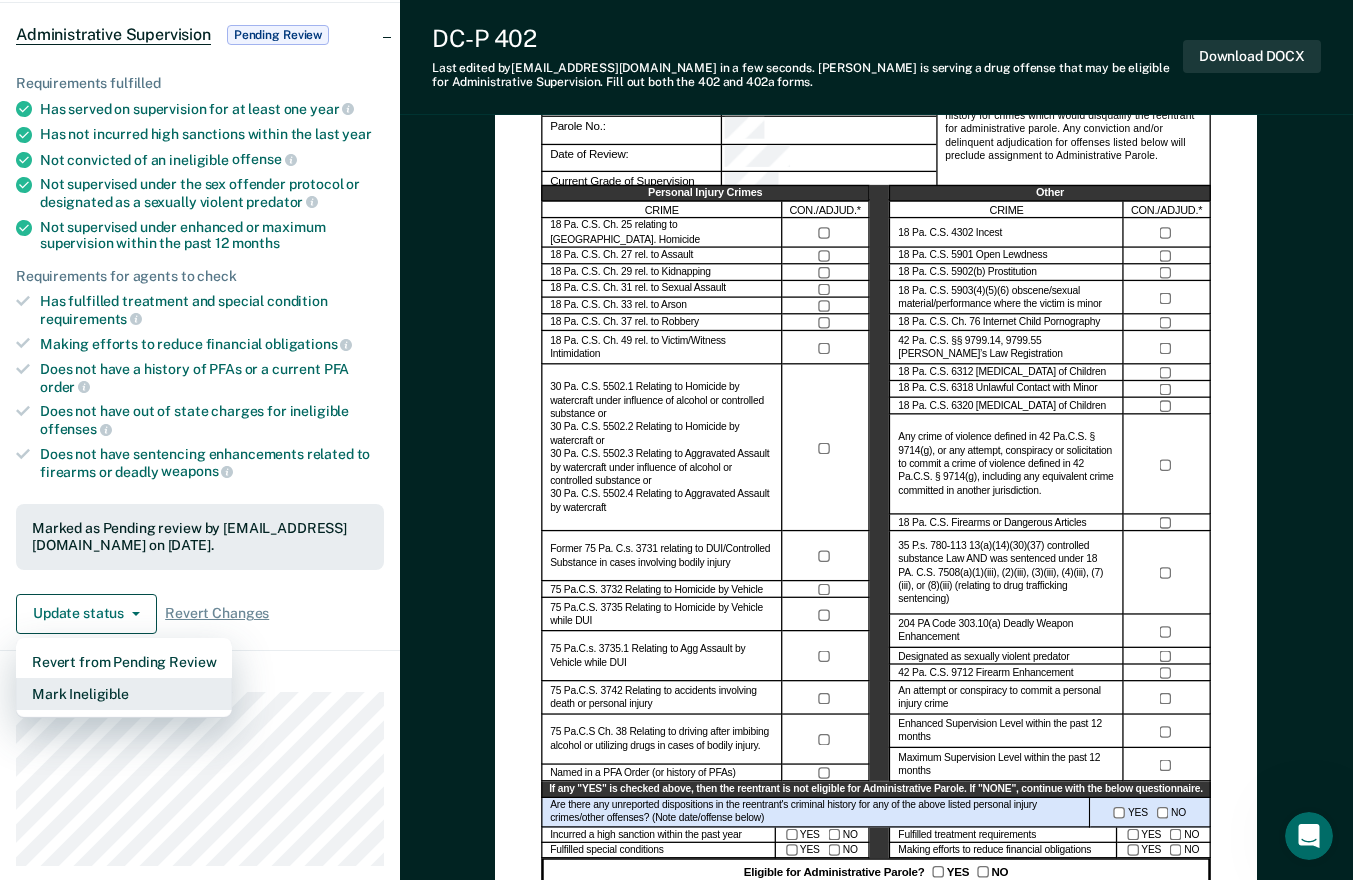 click on "Mark Ineligible" at bounding box center (124, 694) 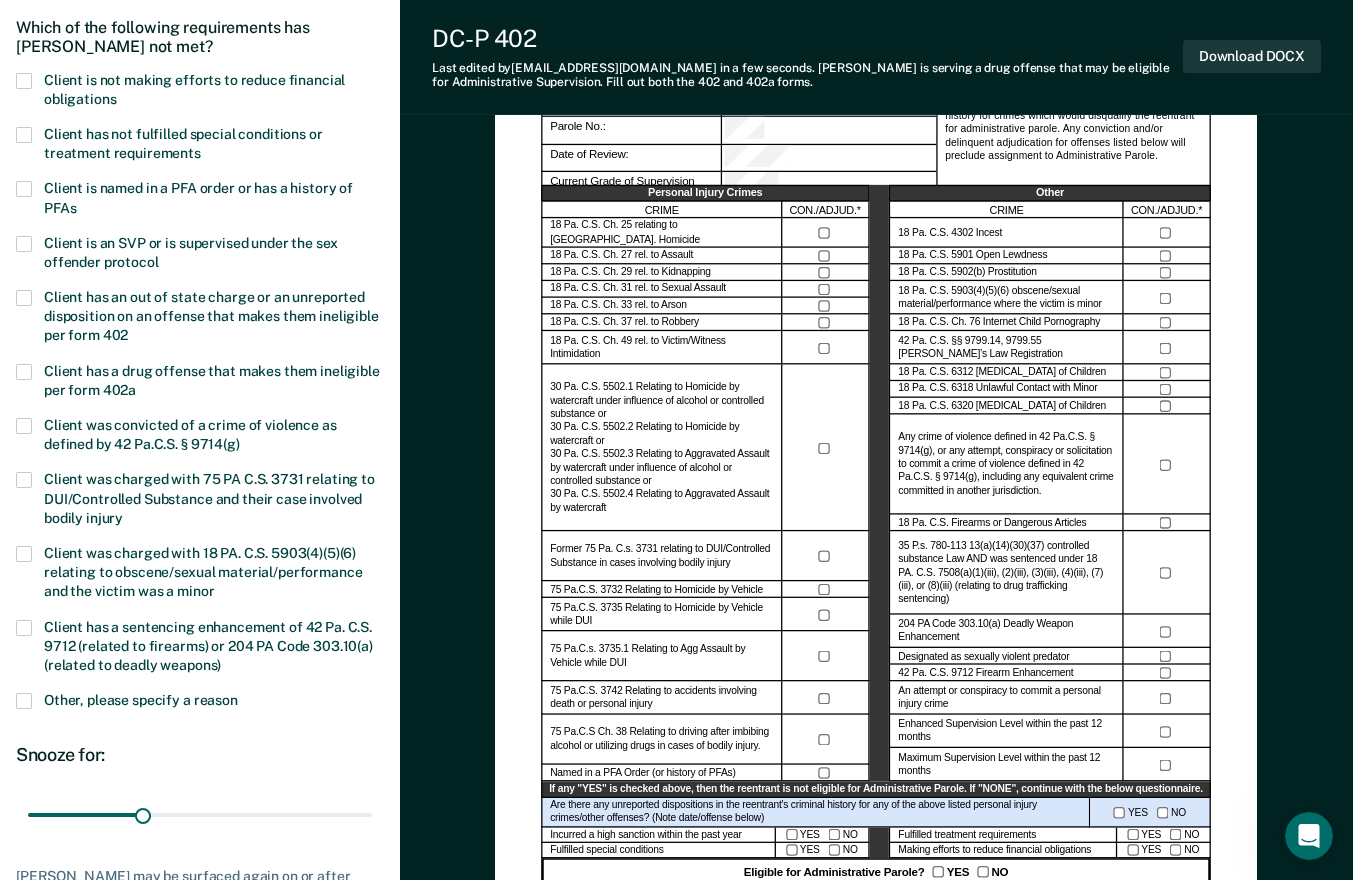 click at bounding box center (24, 81) 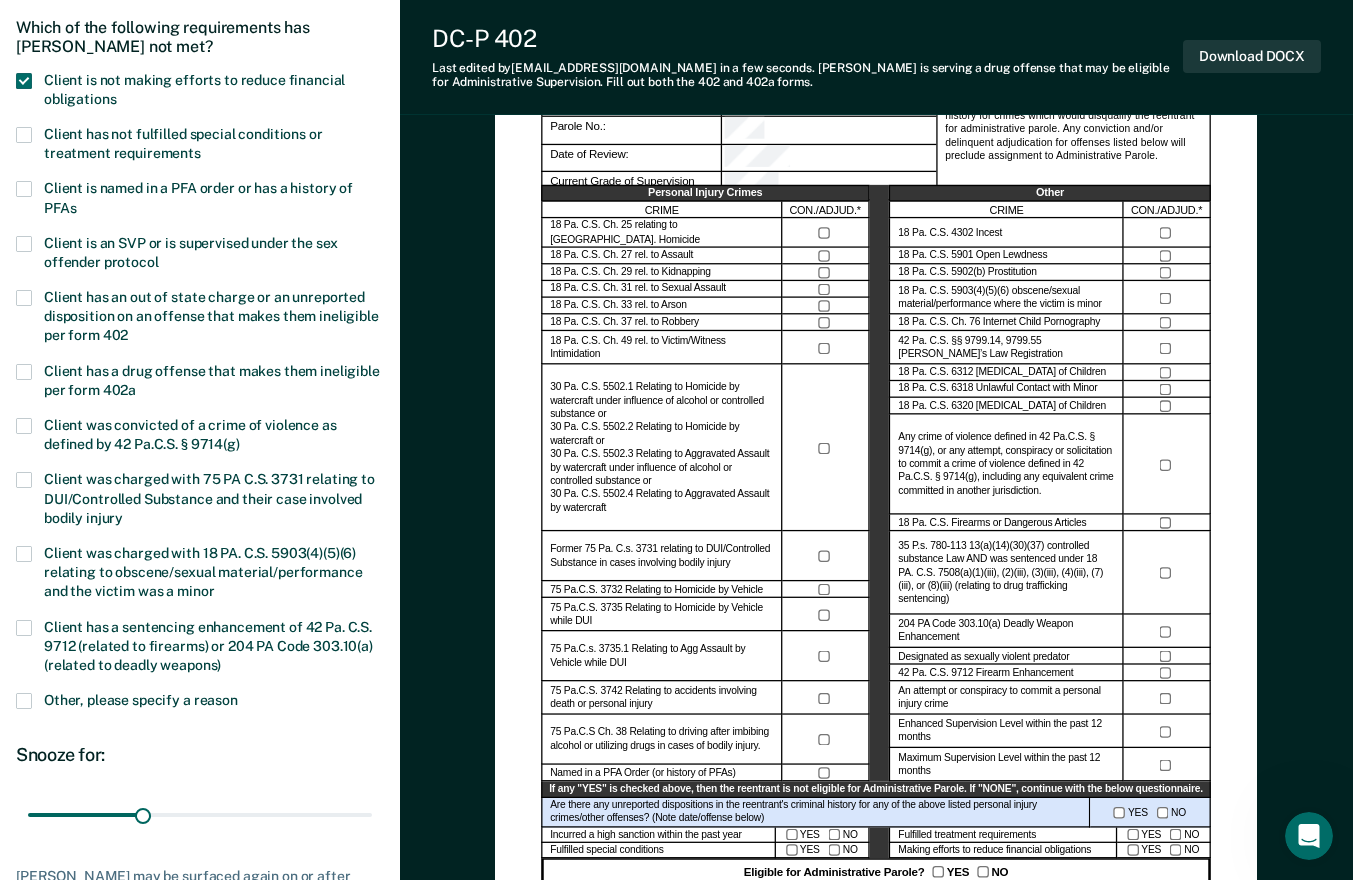 click at bounding box center [24, 135] 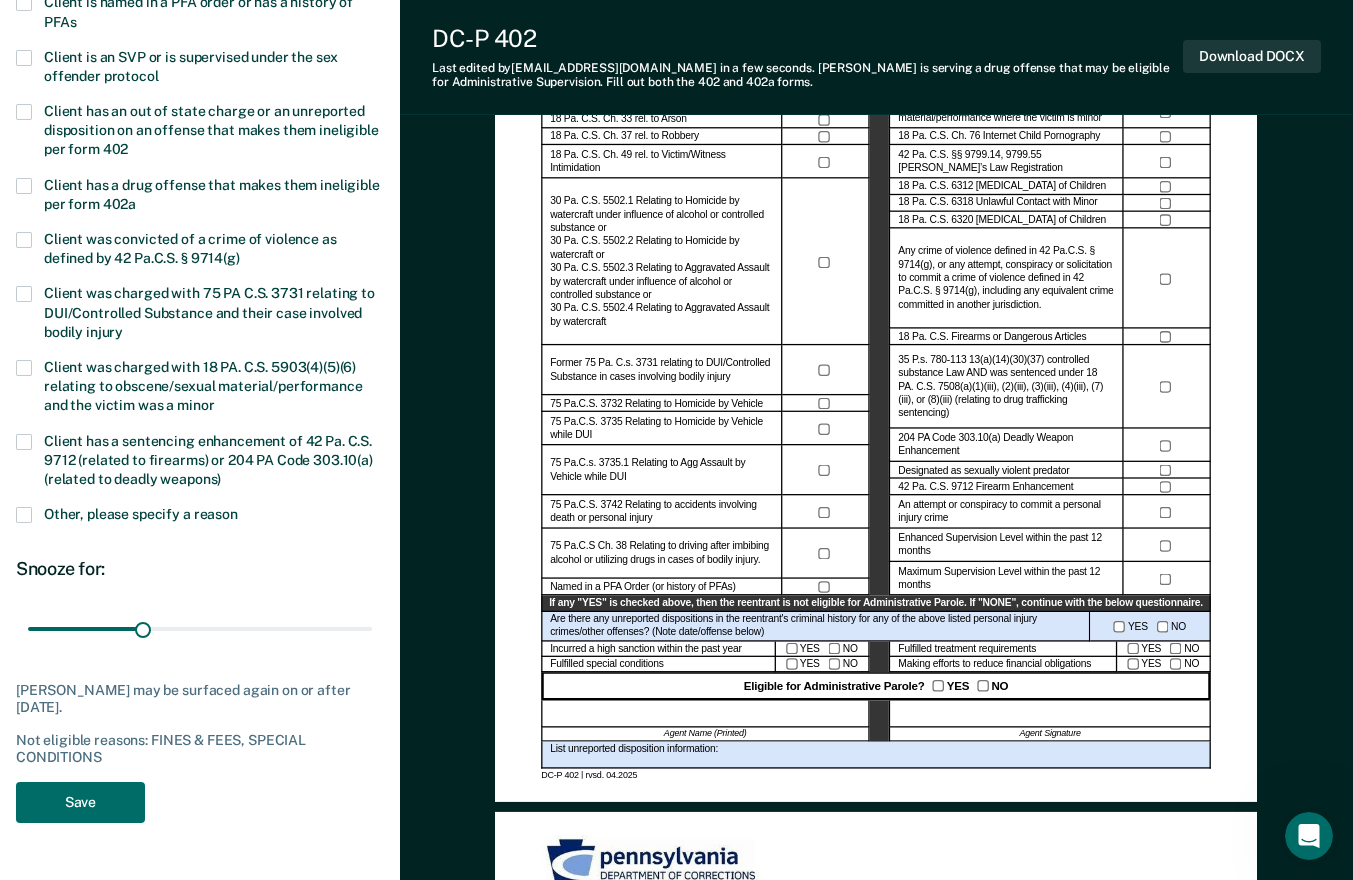 scroll, scrollTop: 280, scrollLeft: 0, axis: vertical 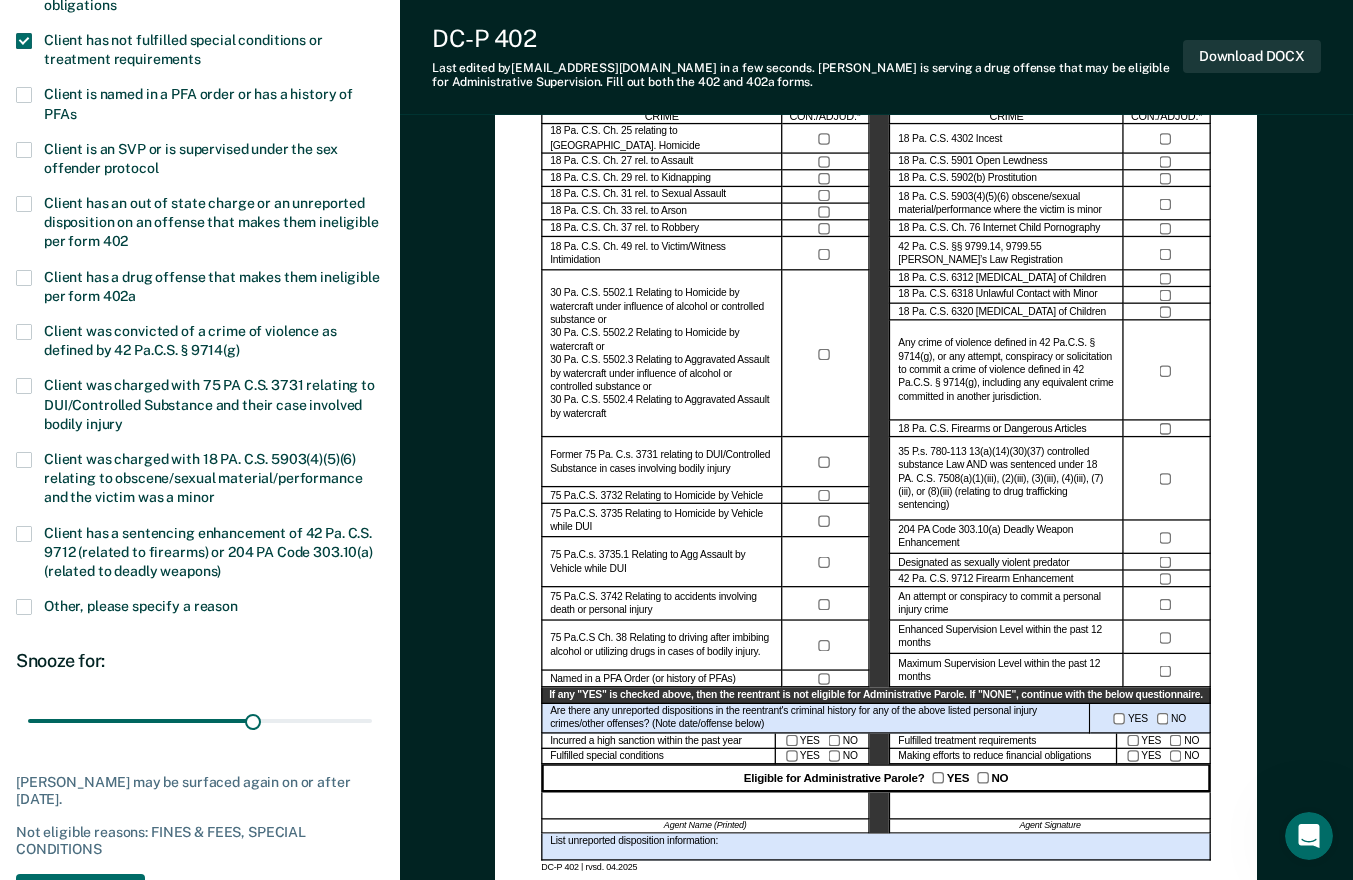 type on "60" 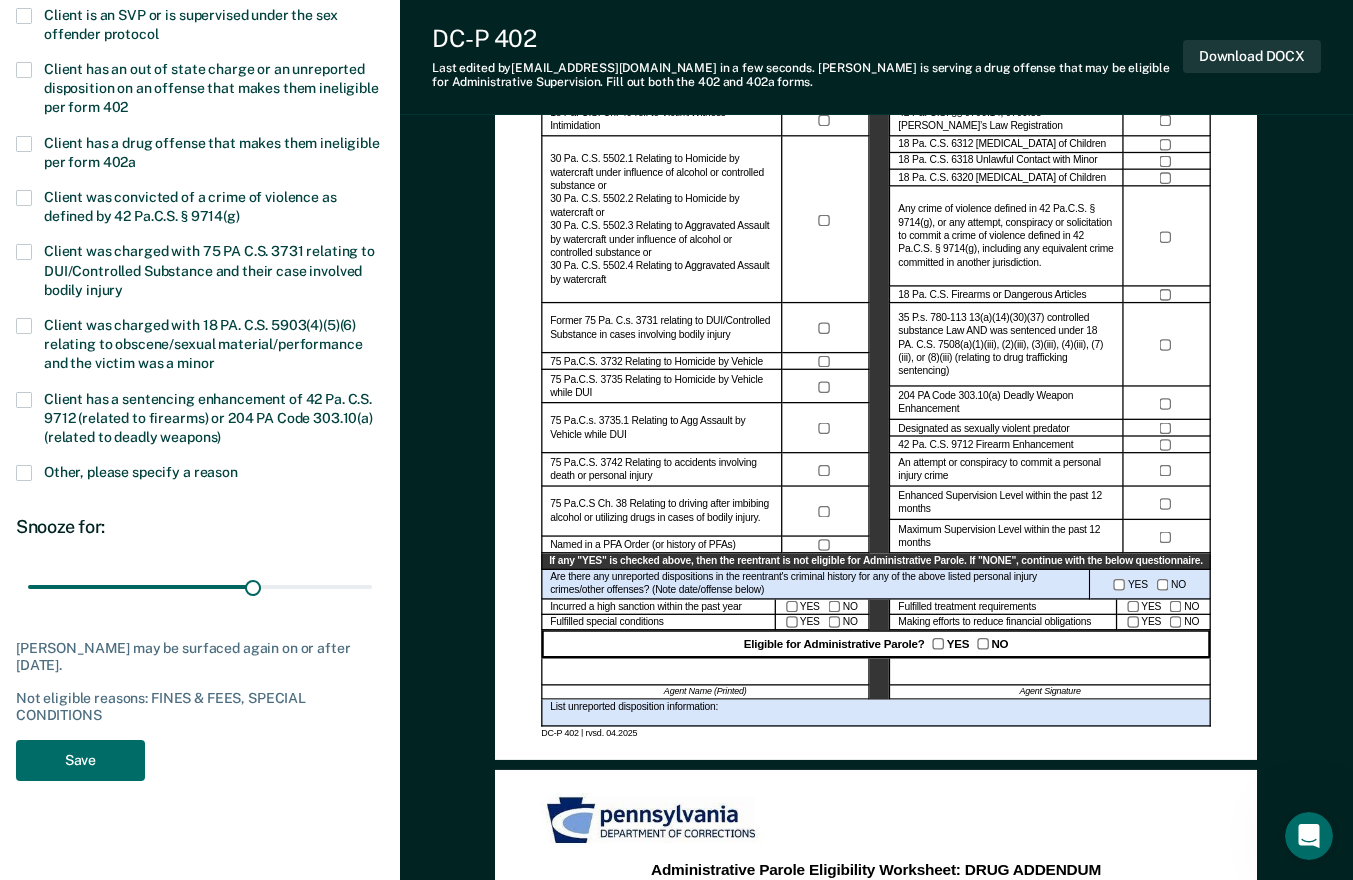 scroll, scrollTop: 439, scrollLeft: 0, axis: vertical 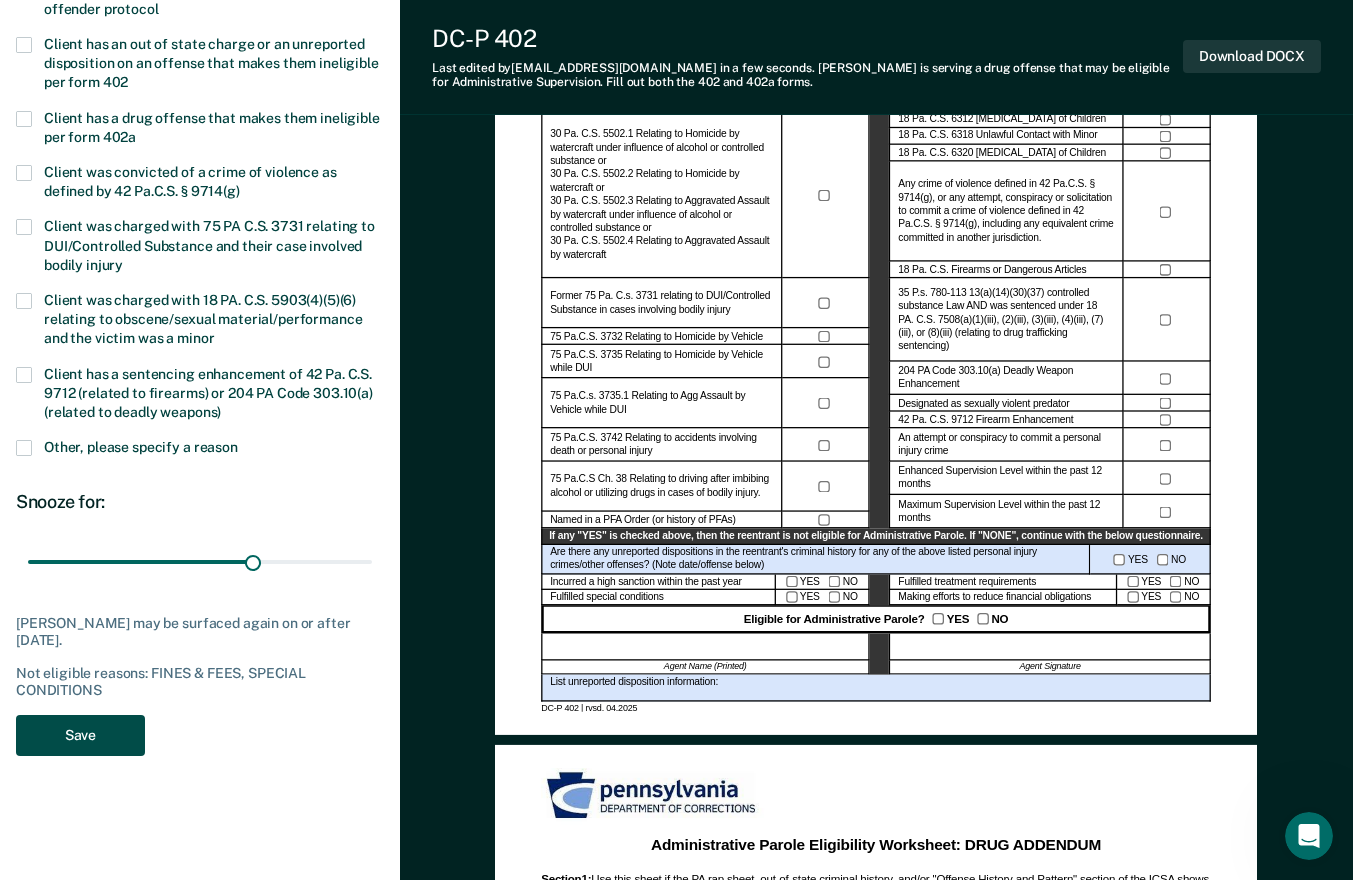 click on "Save" at bounding box center [80, 735] 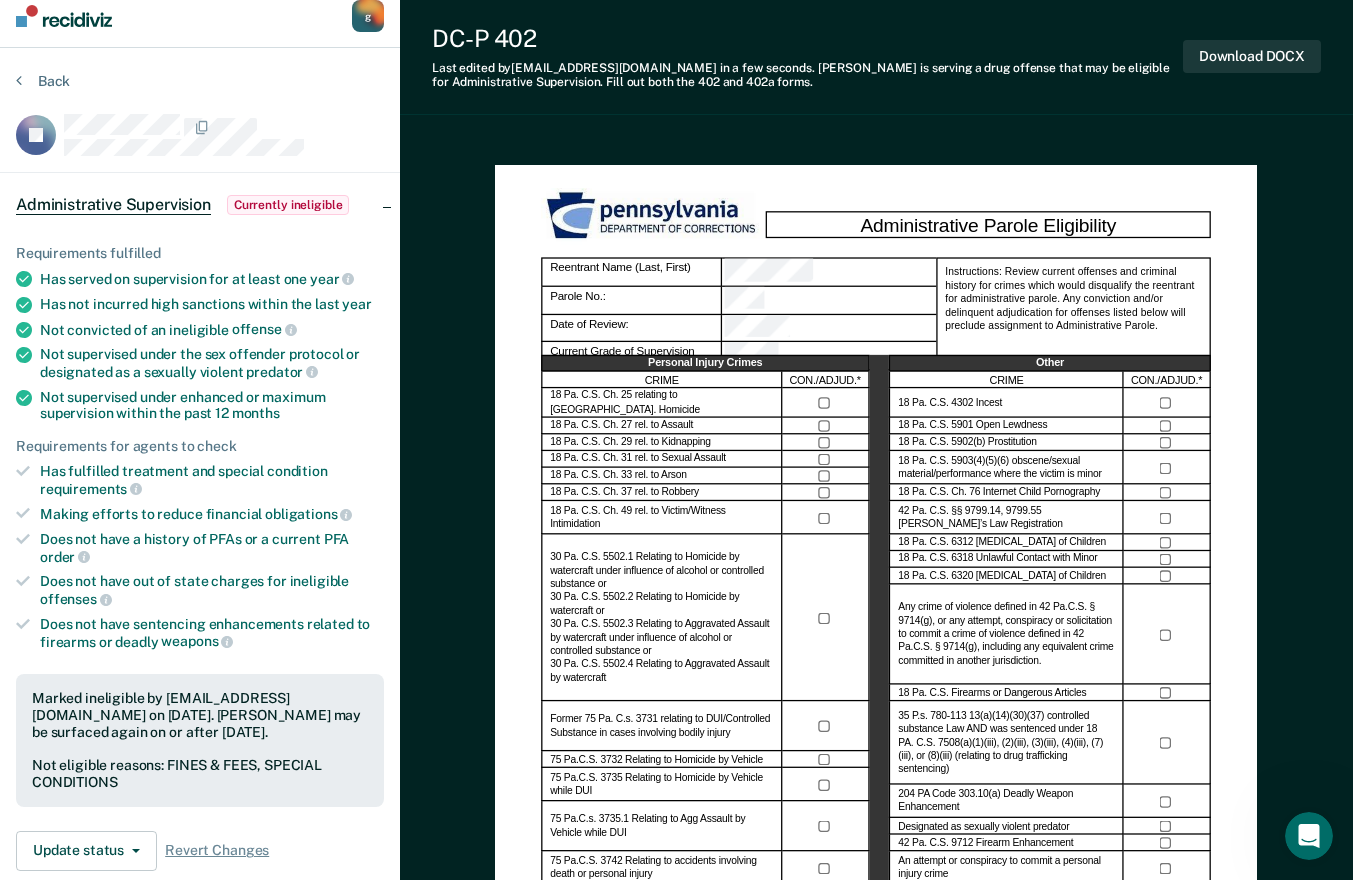 scroll, scrollTop: 0, scrollLeft: 0, axis: both 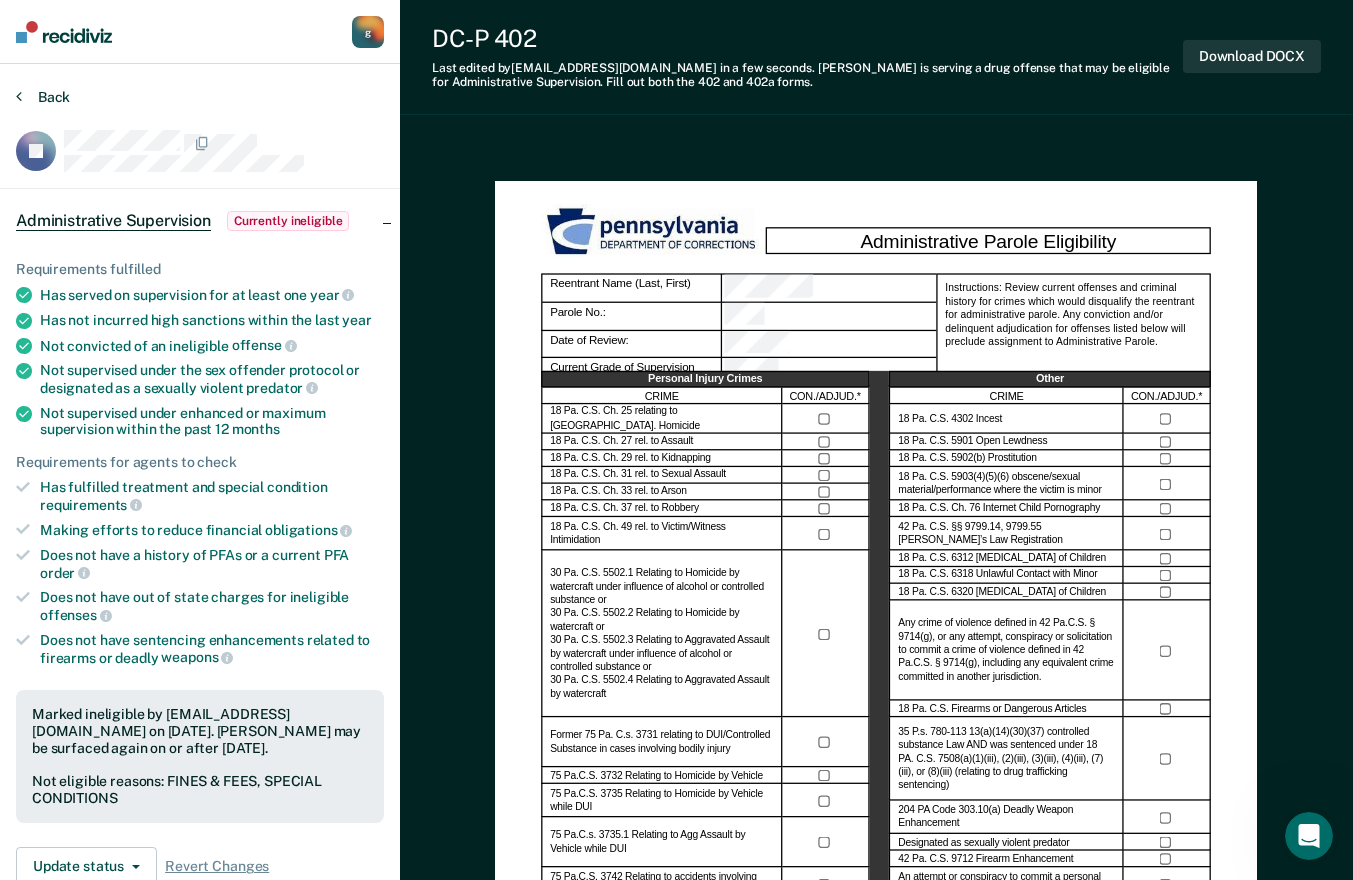 click on "Back" at bounding box center [43, 97] 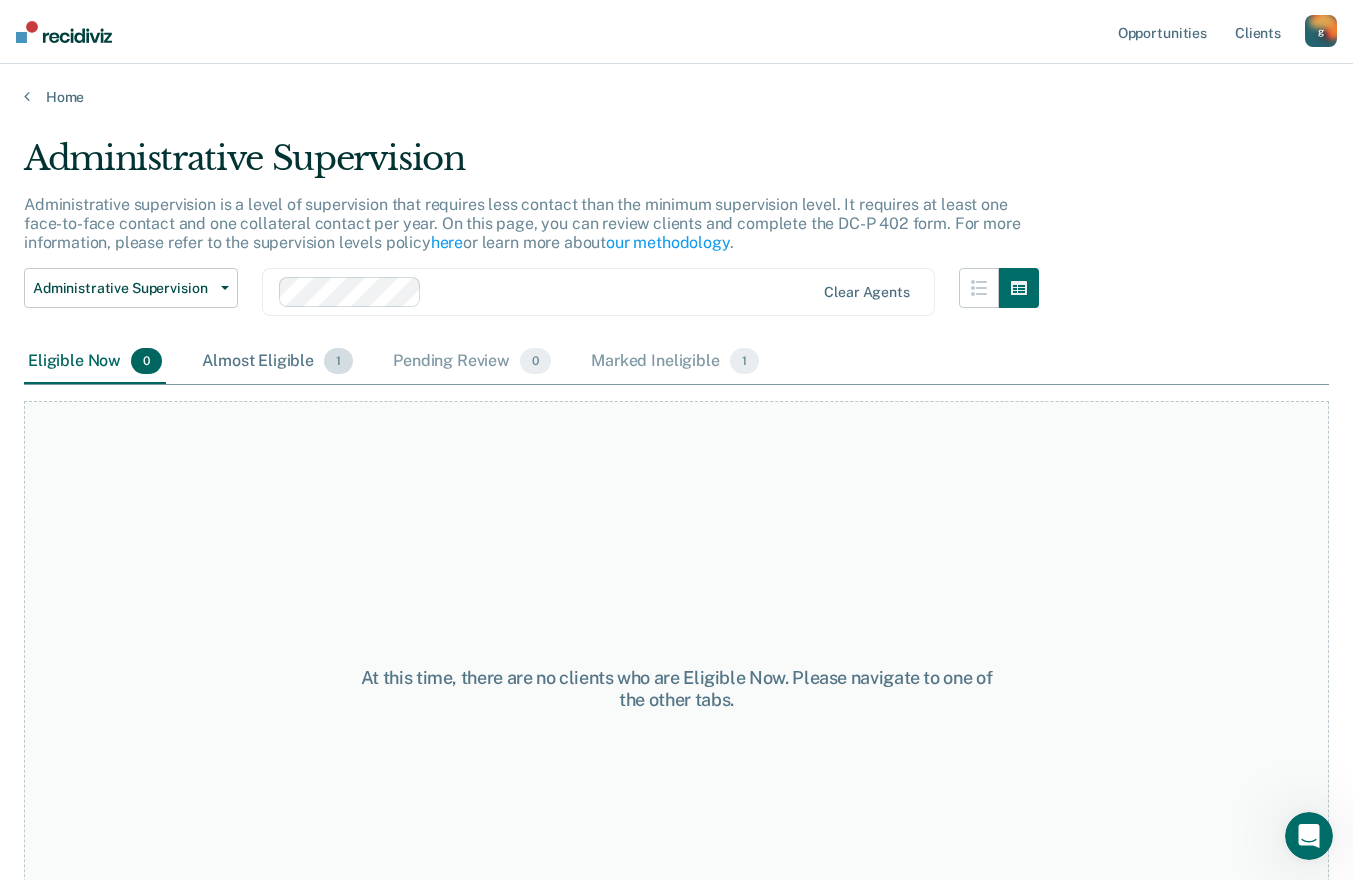 click on "Almost Eligible 1" at bounding box center (277, 362) 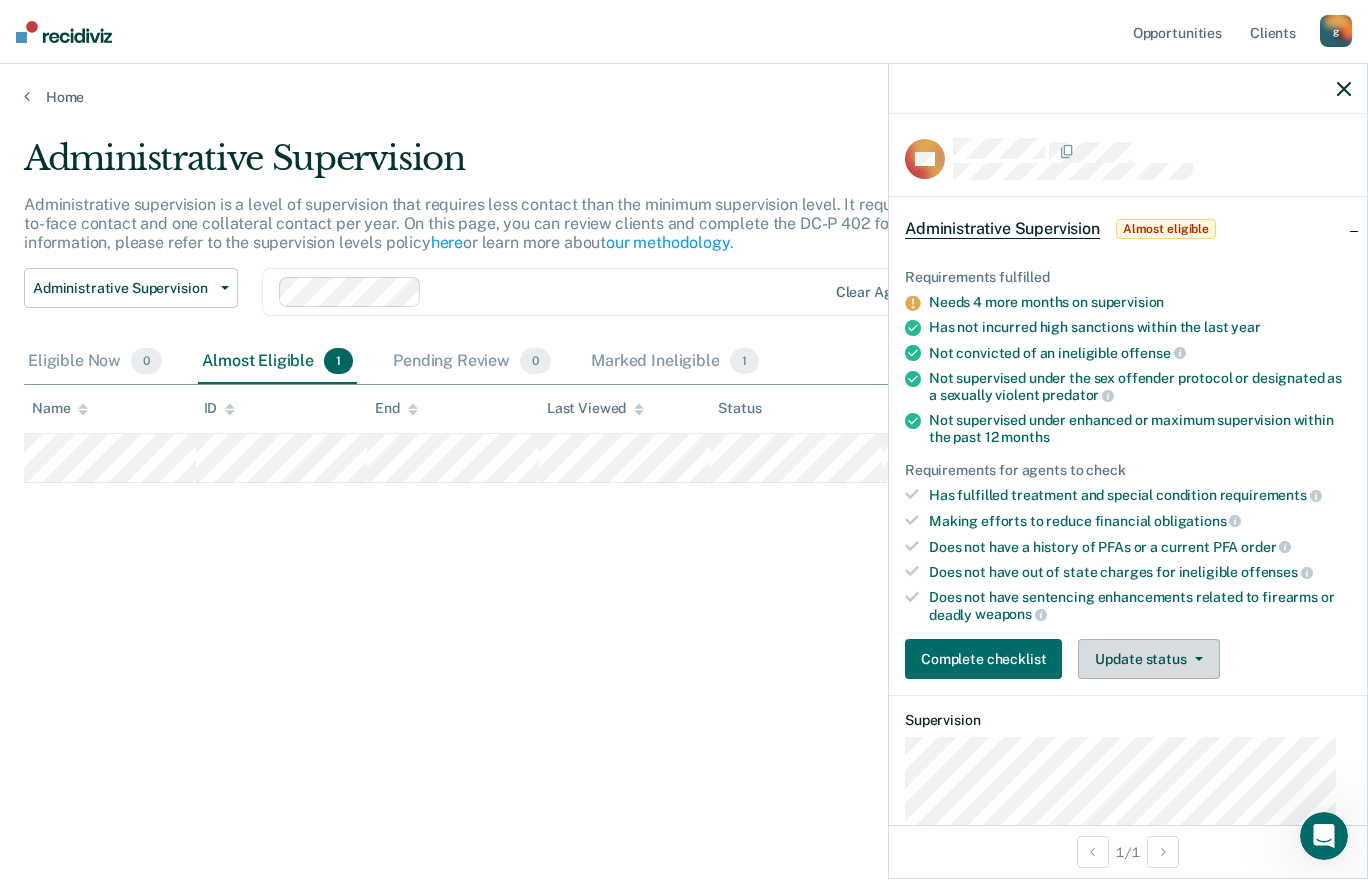 click 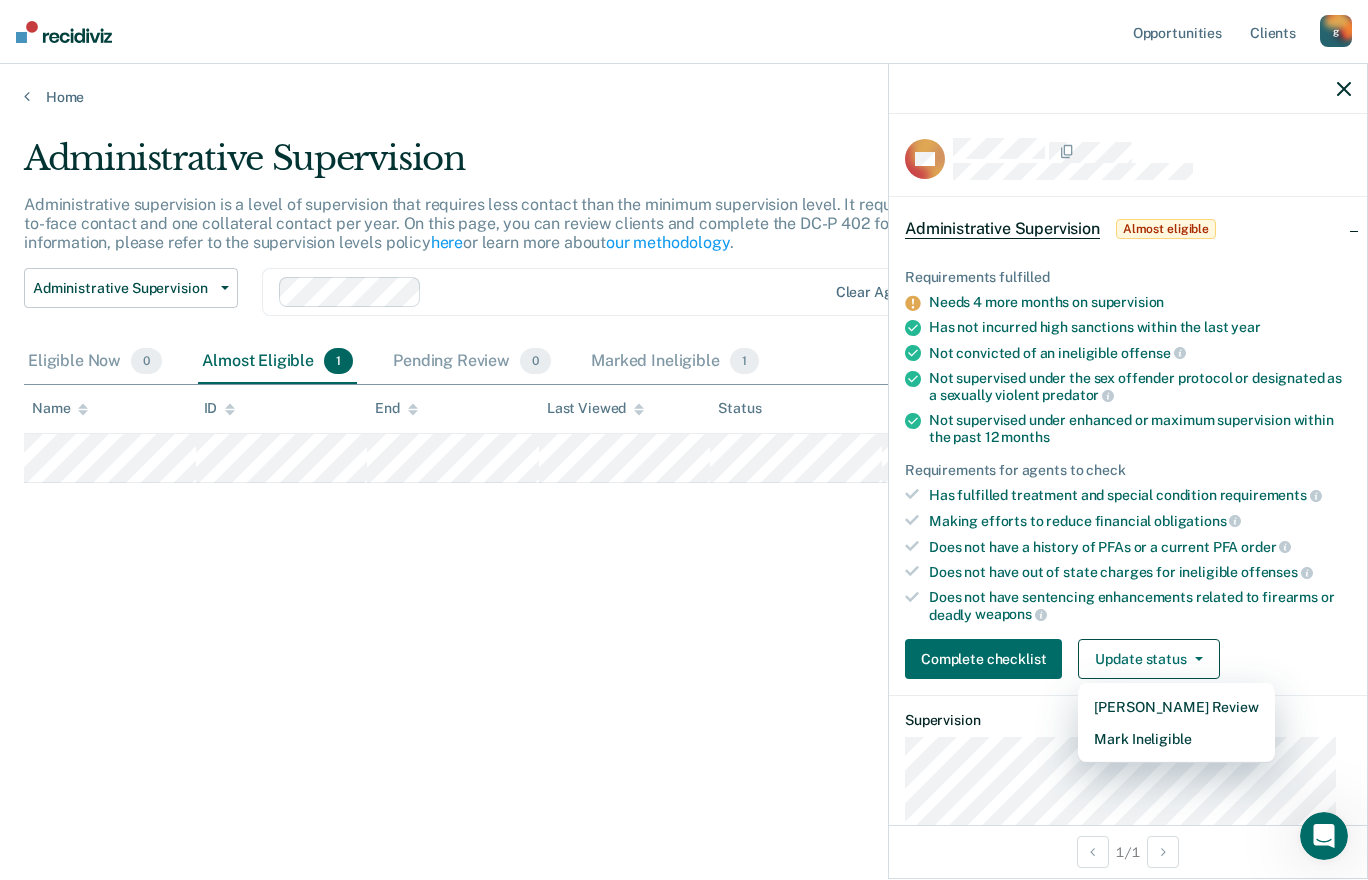 click 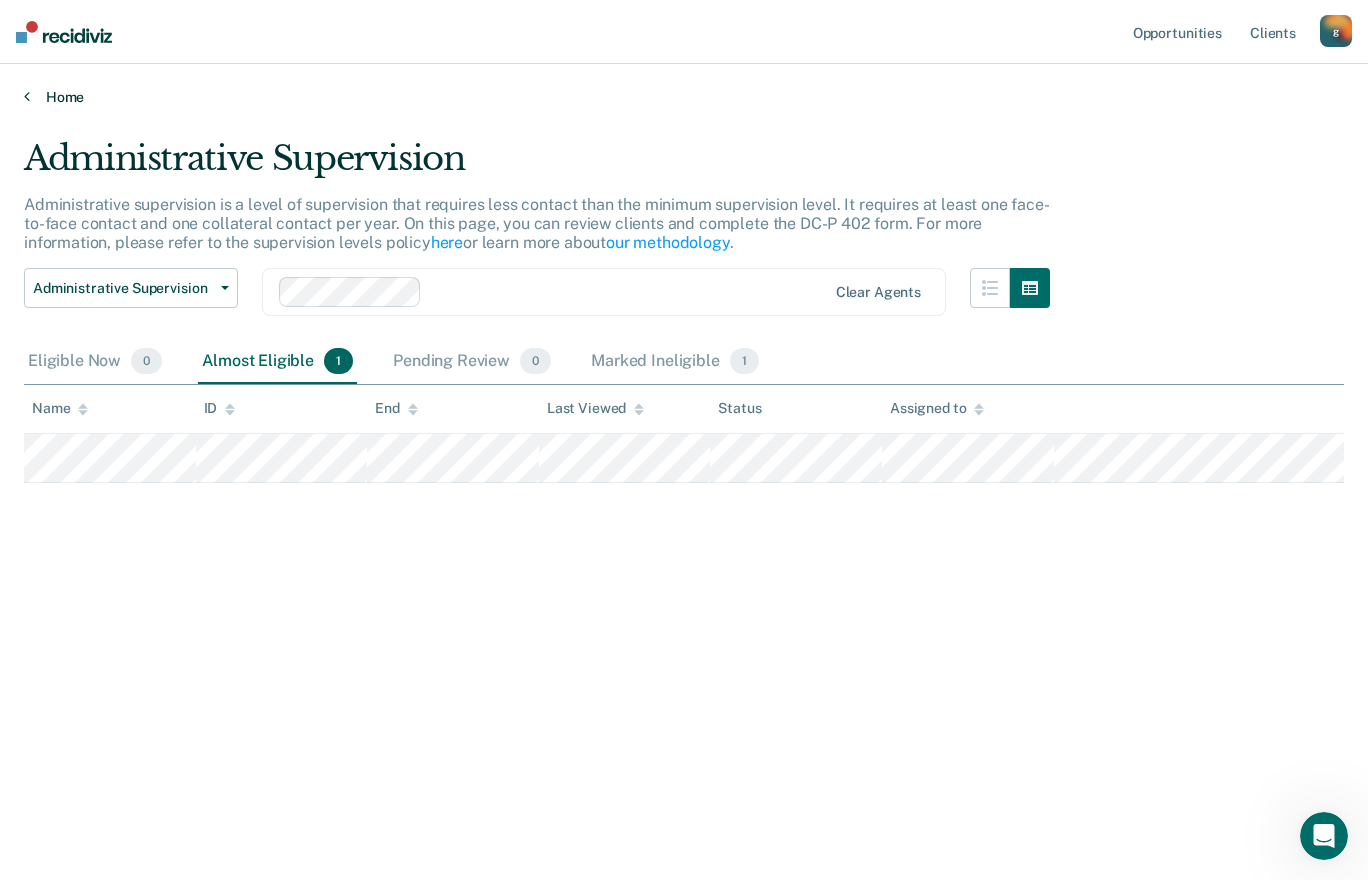 click on "Home" at bounding box center [684, 97] 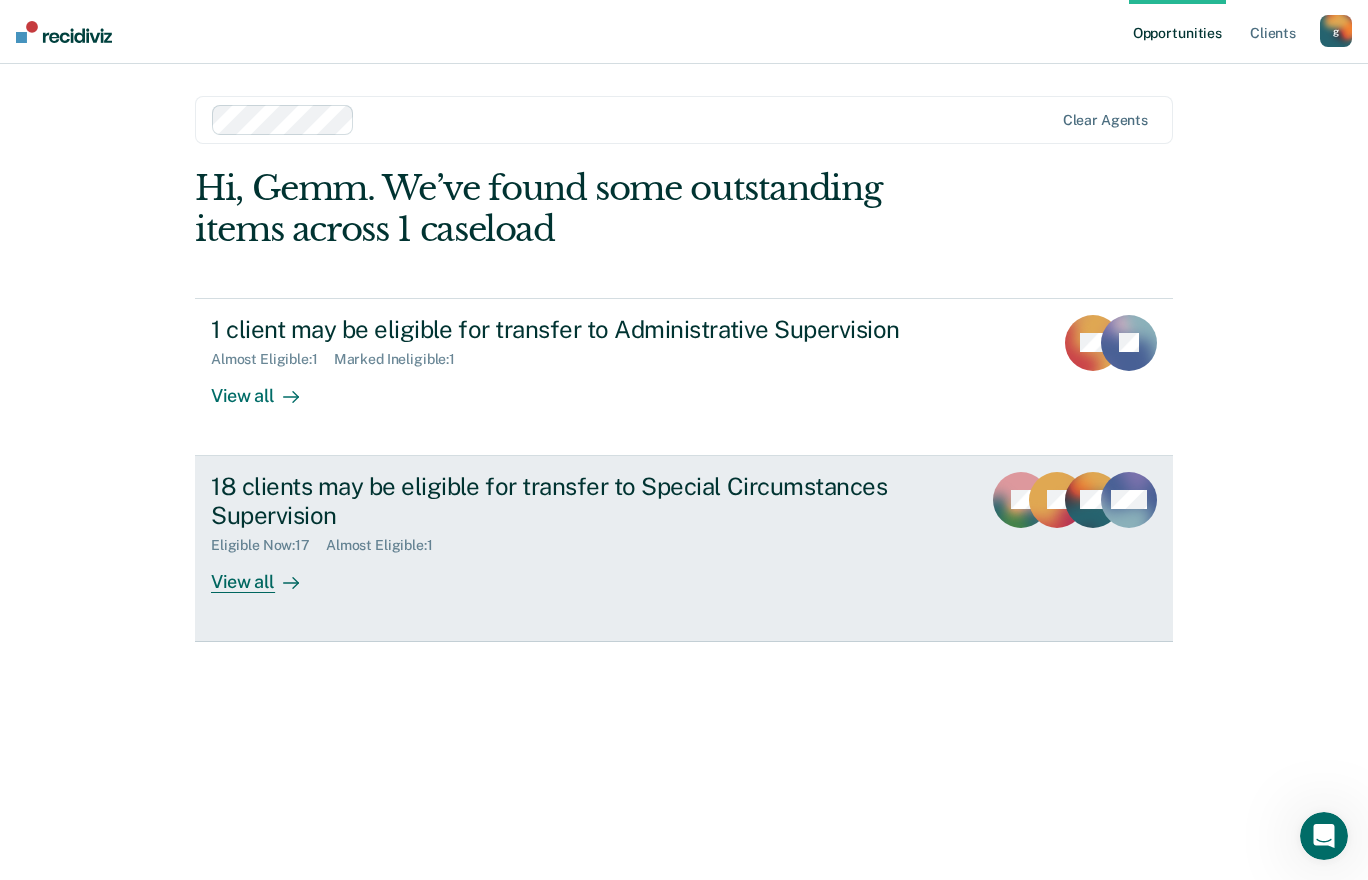 click on "View all" at bounding box center [267, 573] 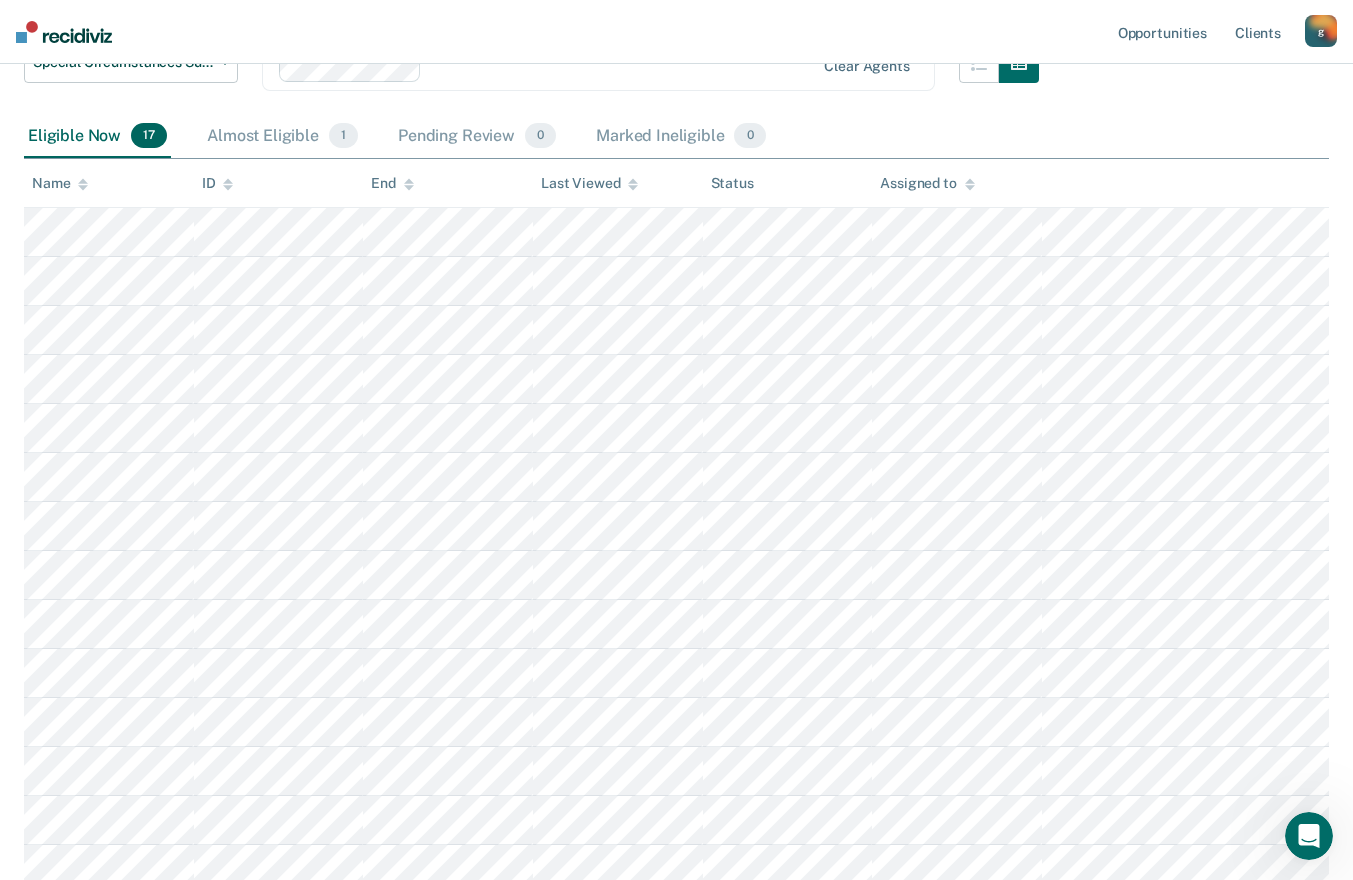 scroll, scrollTop: 280, scrollLeft: 0, axis: vertical 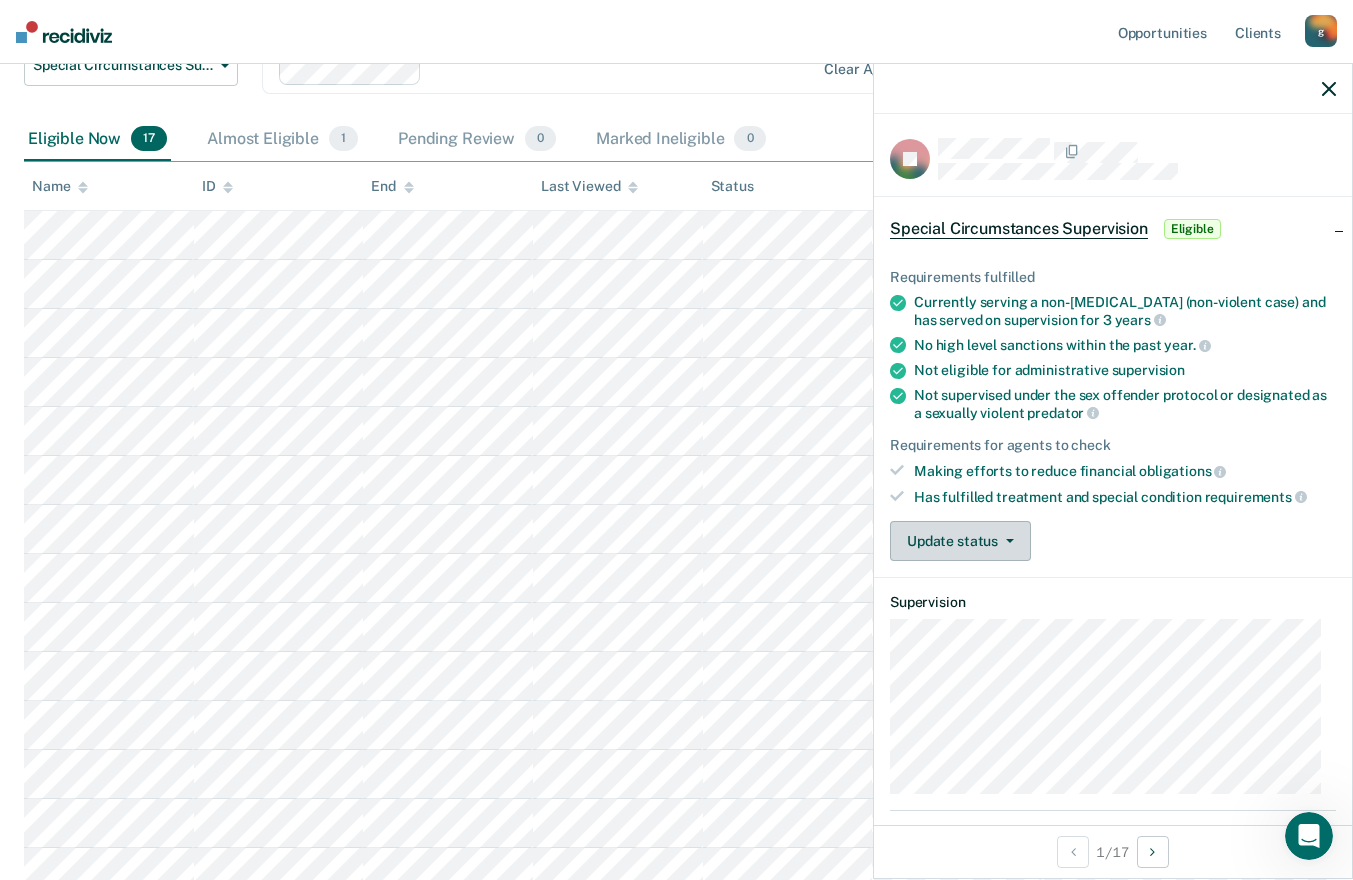 click on "Update status" at bounding box center (960, 541) 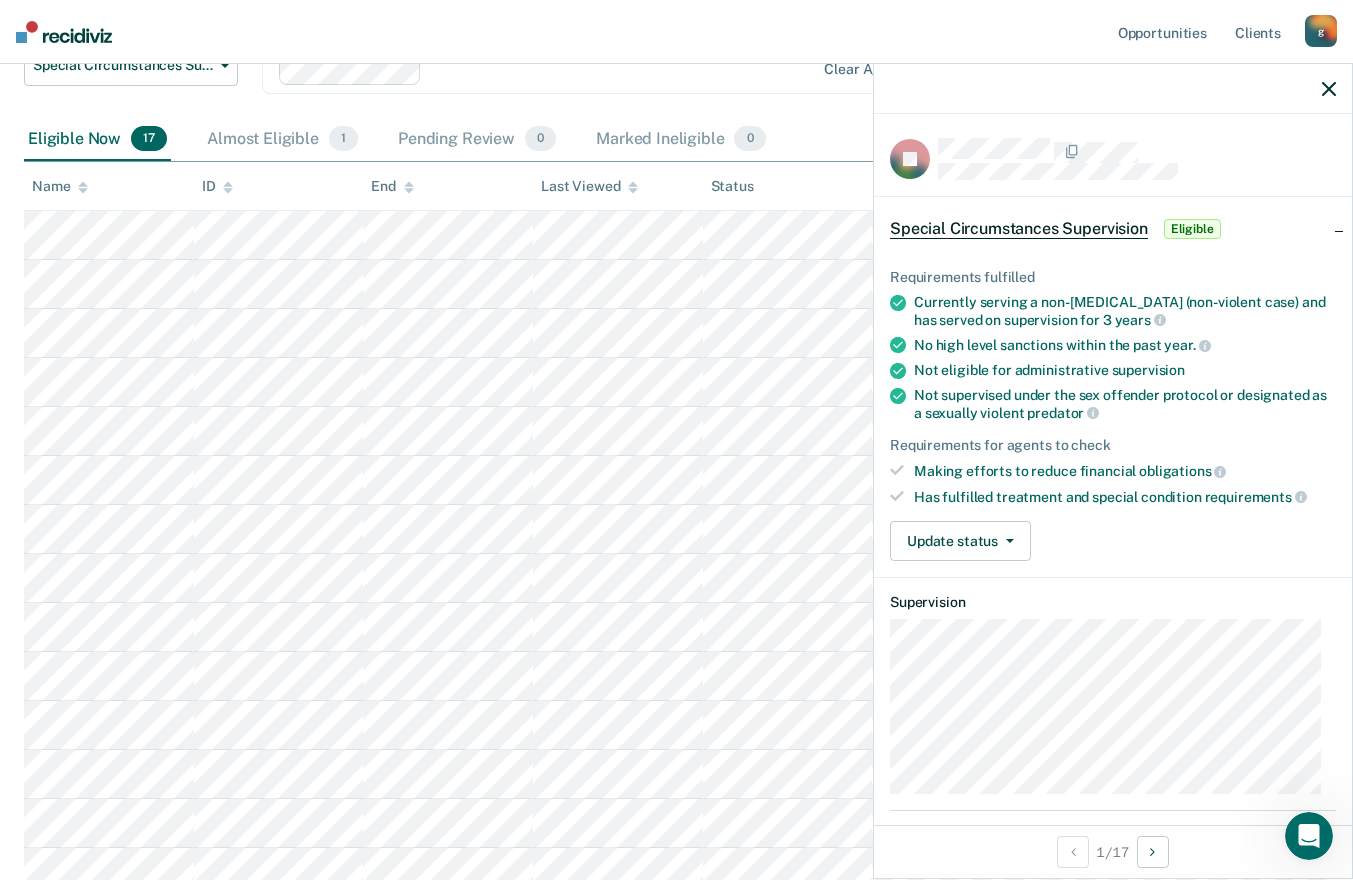 click on "Special Circumstances Supervision" at bounding box center (1019, 229) 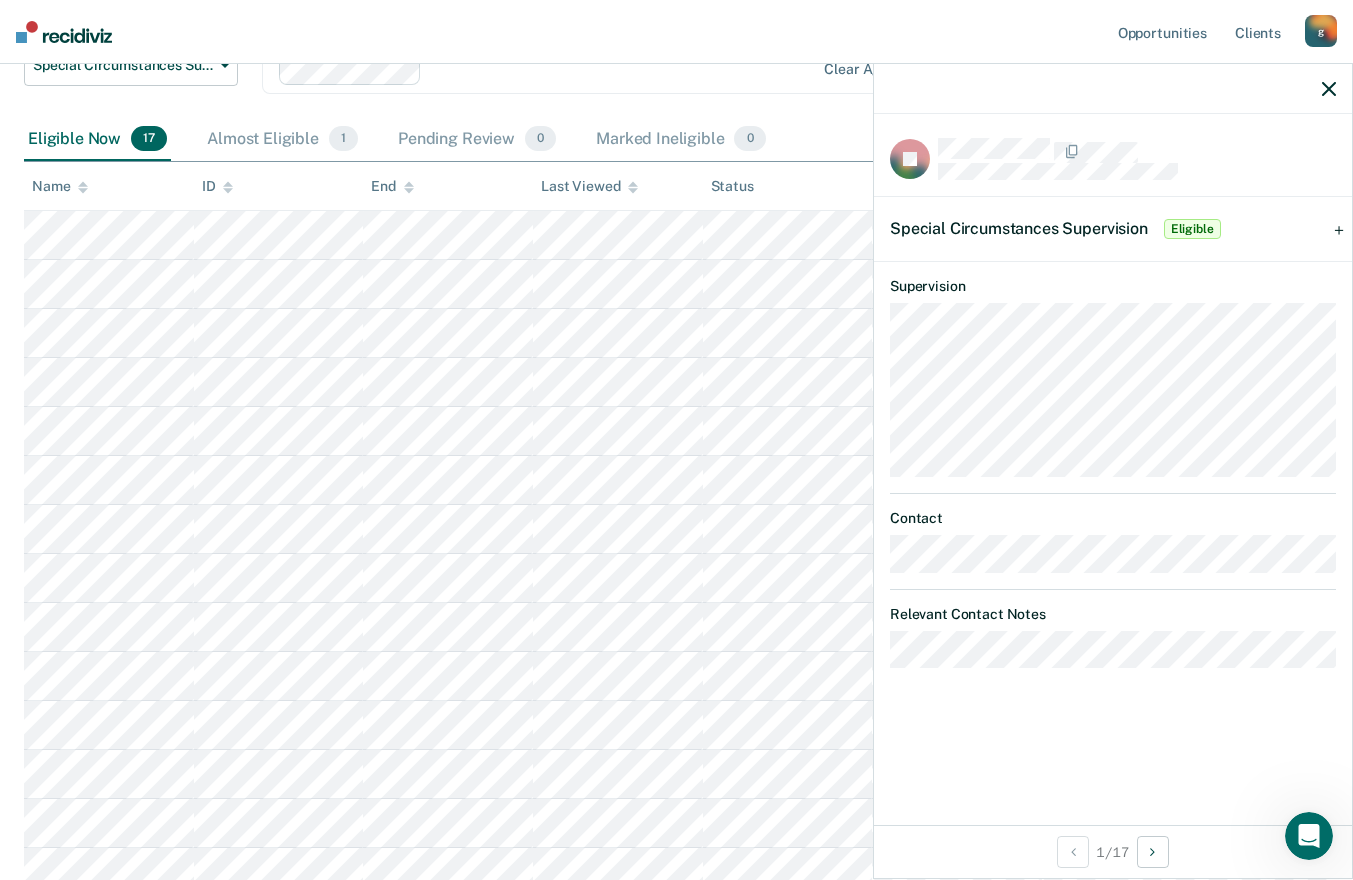 click on "Special Circumstances Supervision" at bounding box center [1019, 228] 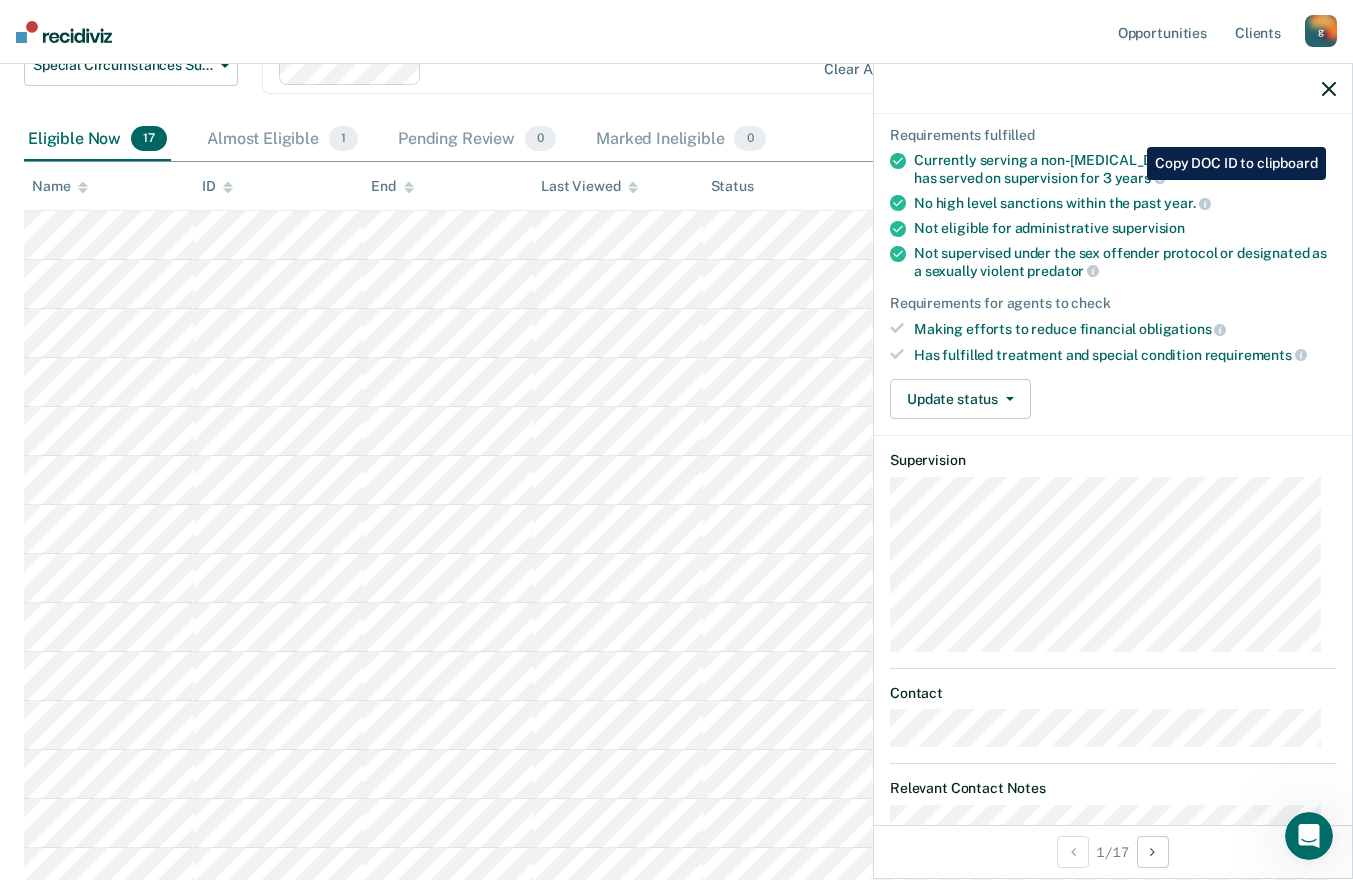 scroll, scrollTop: 194, scrollLeft: 0, axis: vertical 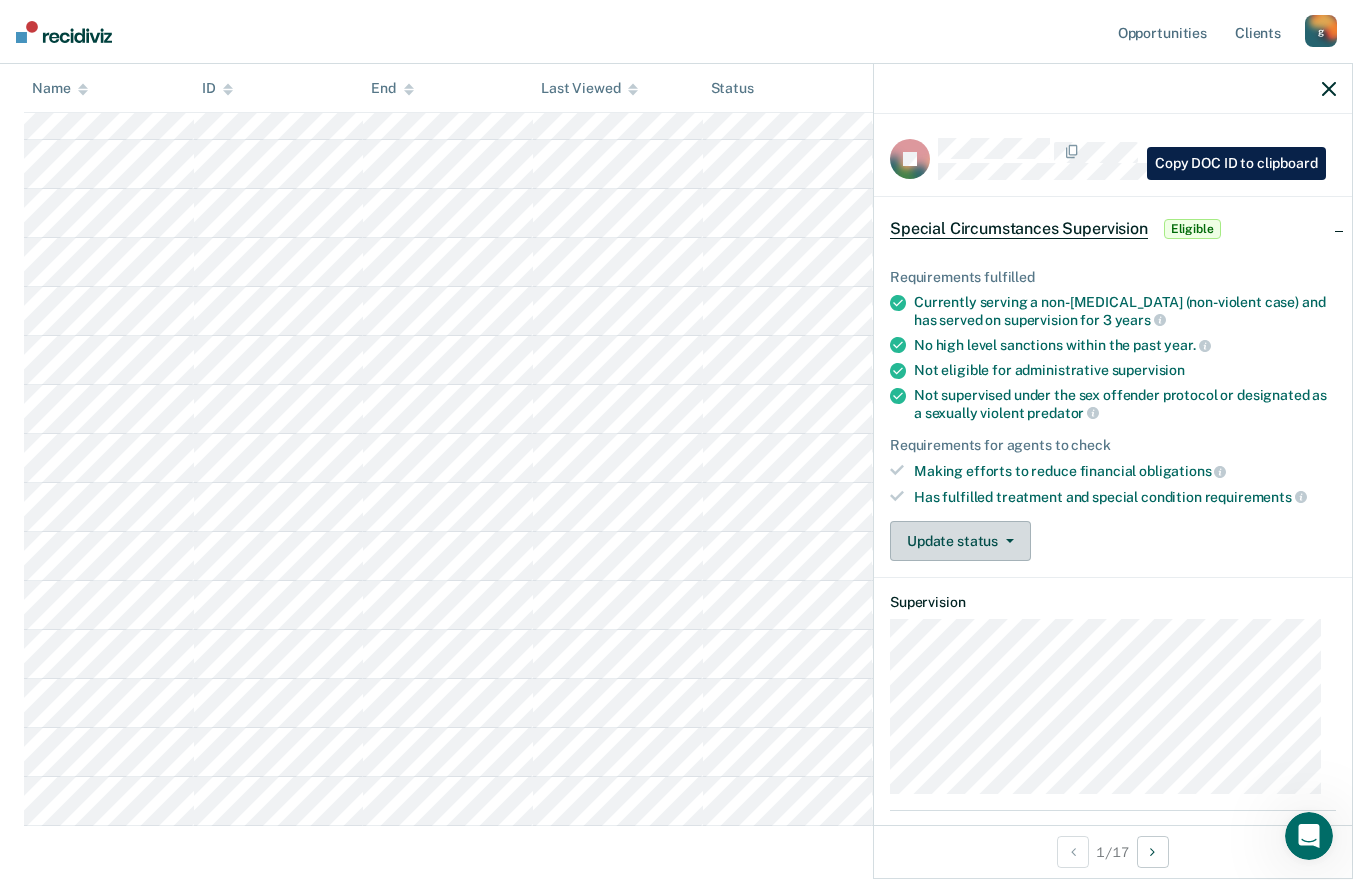 click 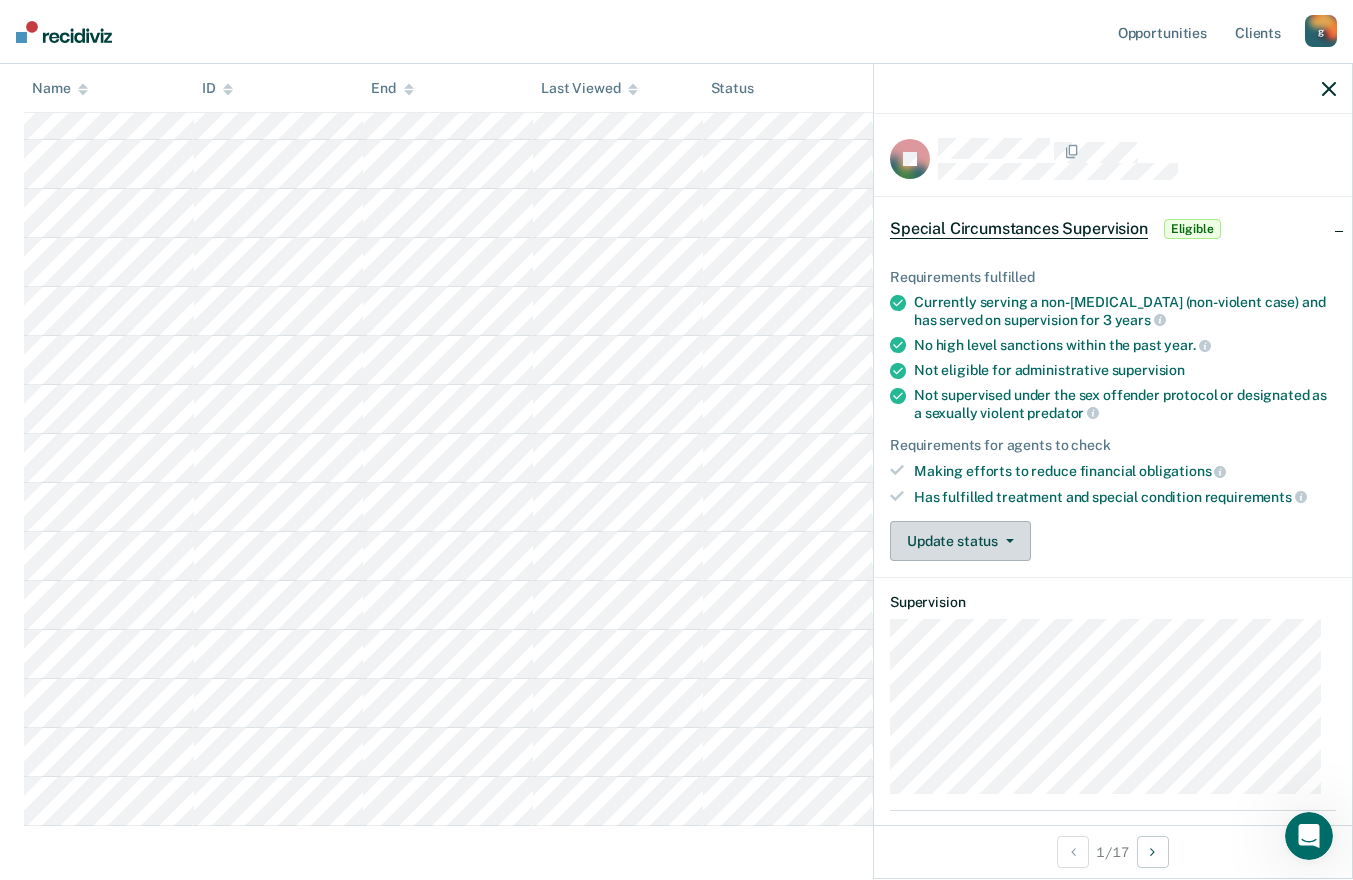 click on "Update status" at bounding box center (960, 541) 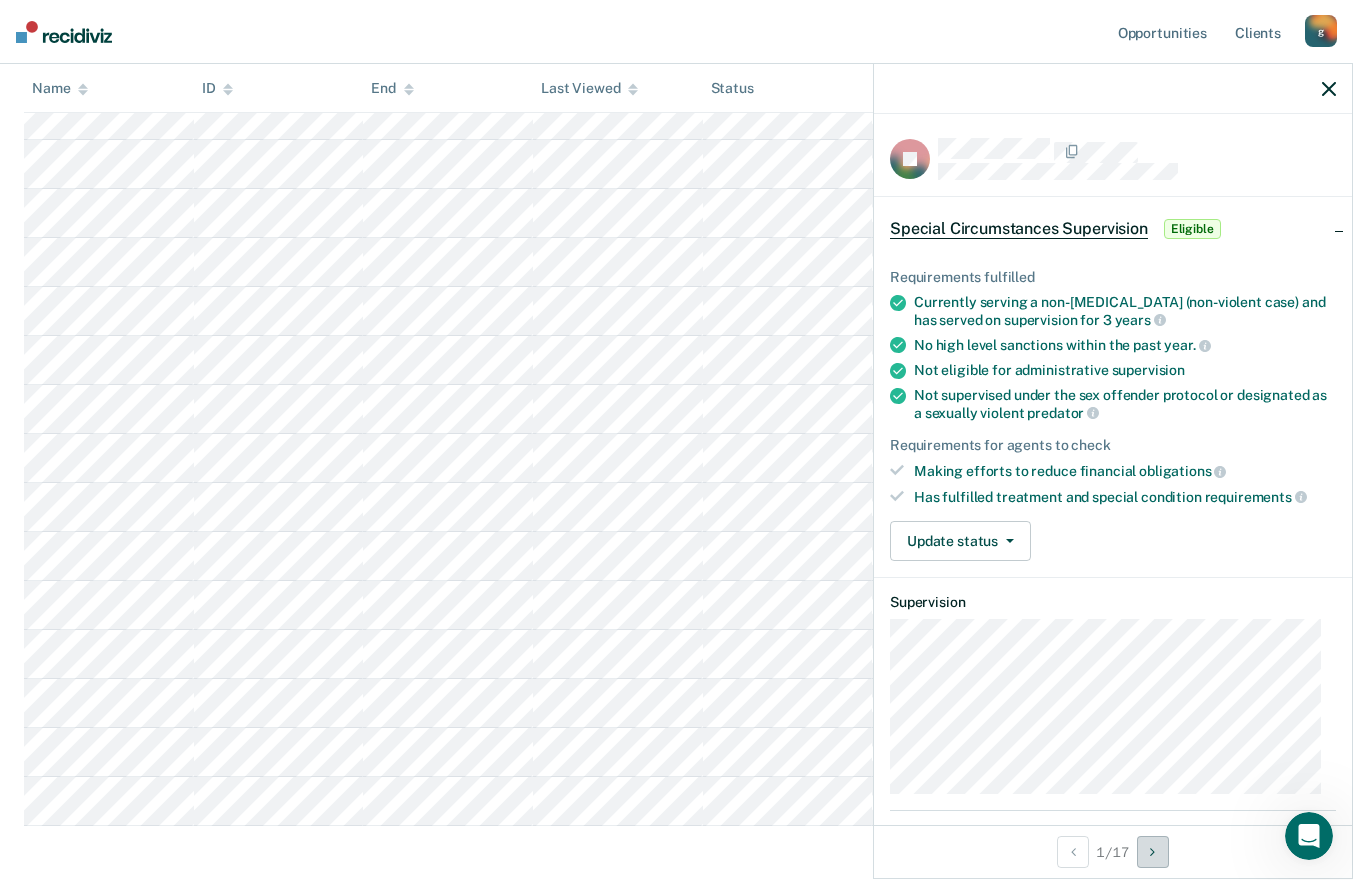 click at bounding box center [1152, 852] 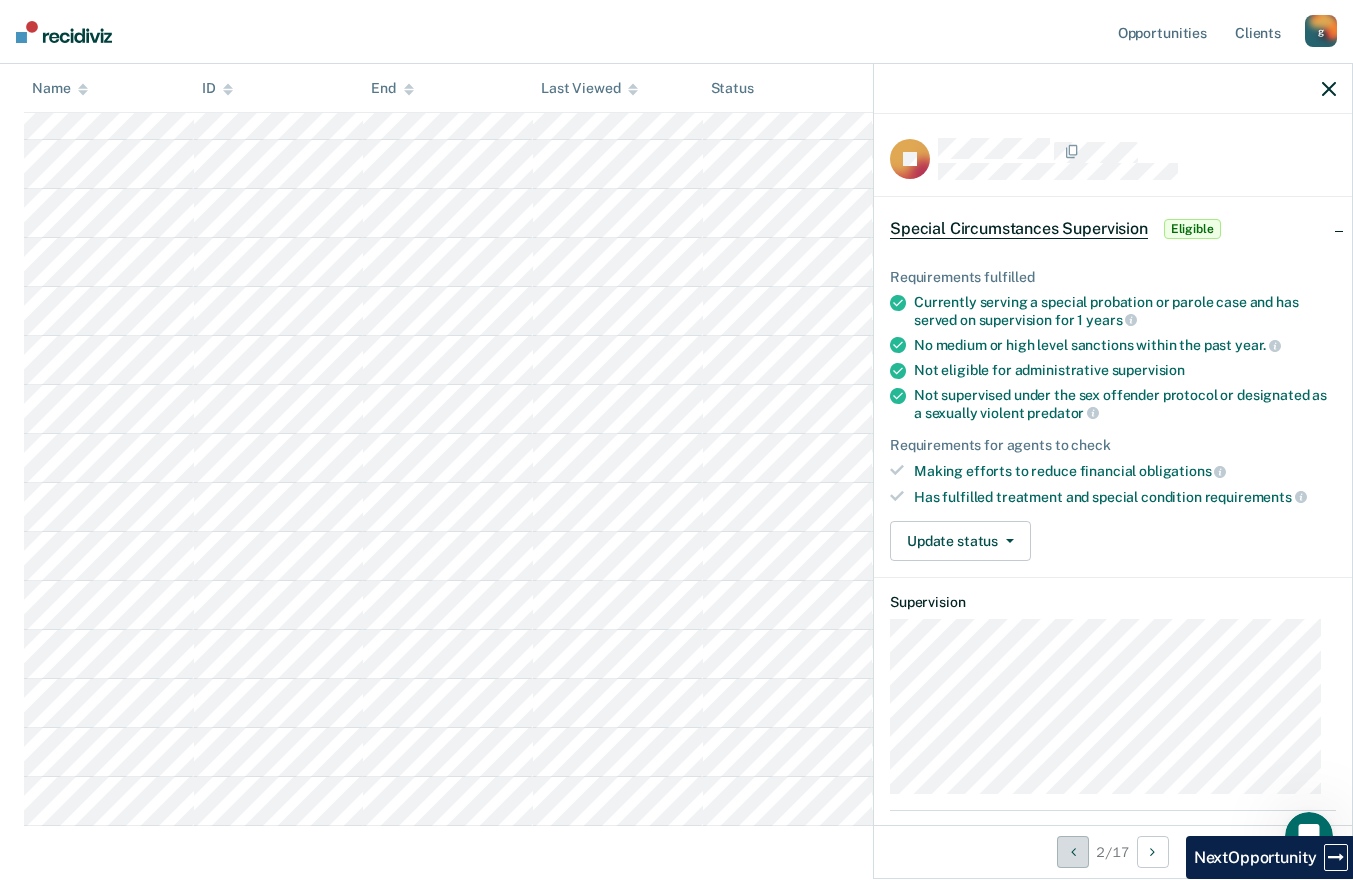 click at bounding box center (1073, 852) 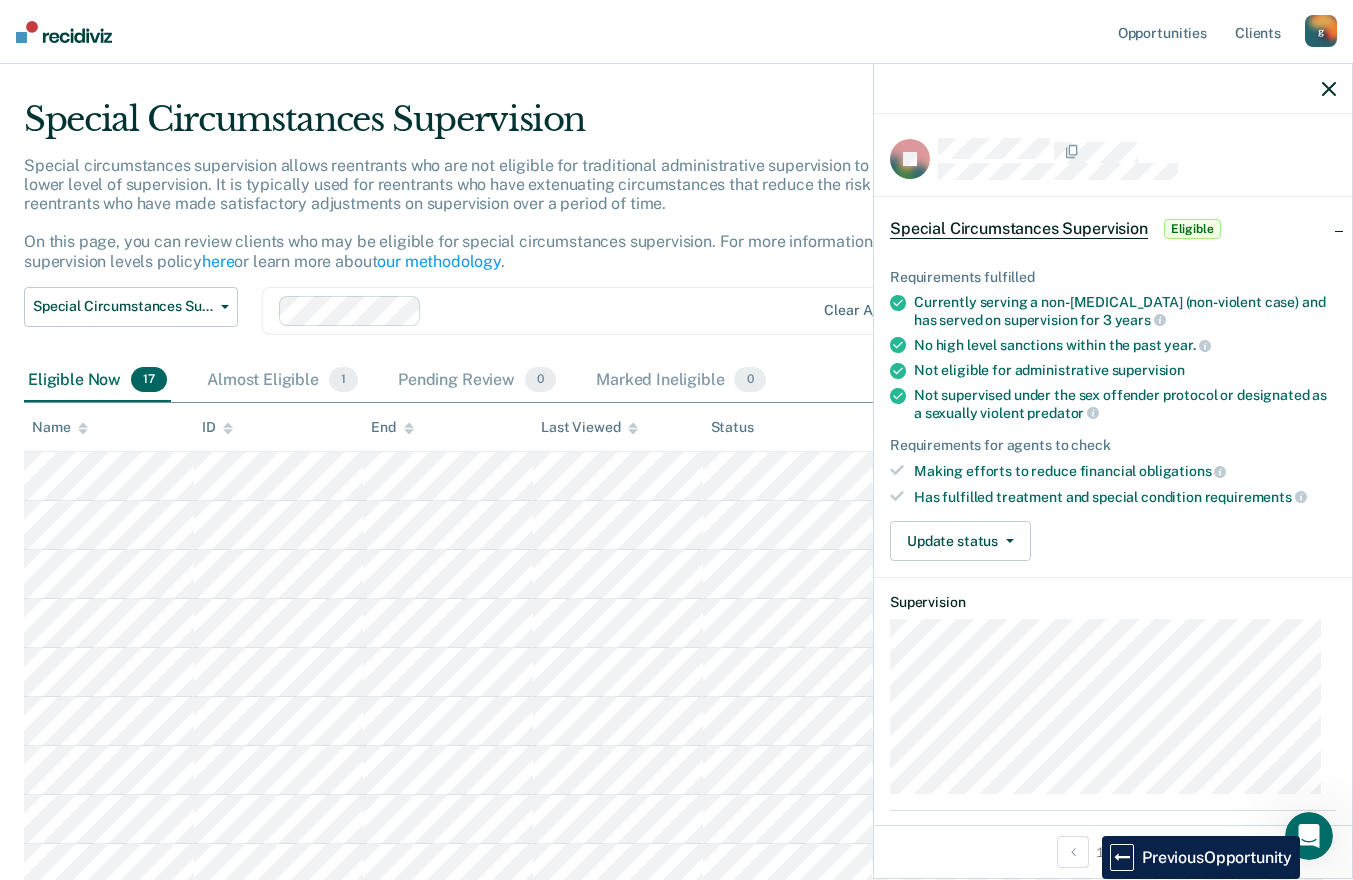 scroll, scrollTop: 0, scrollLeft: 0, axis: both 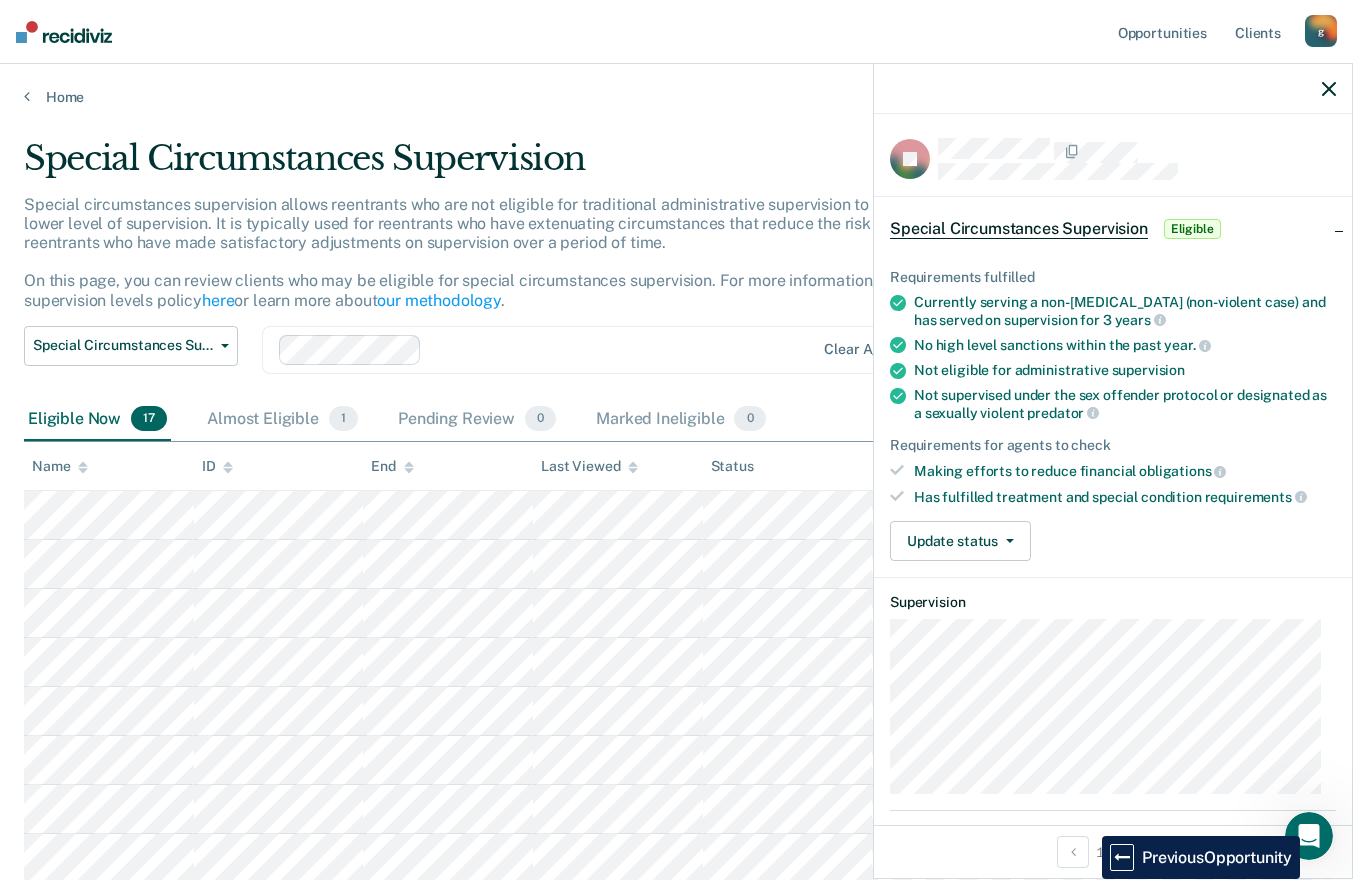 click on "Special Circumstances Supervision" at bounding box center (1019, 229) 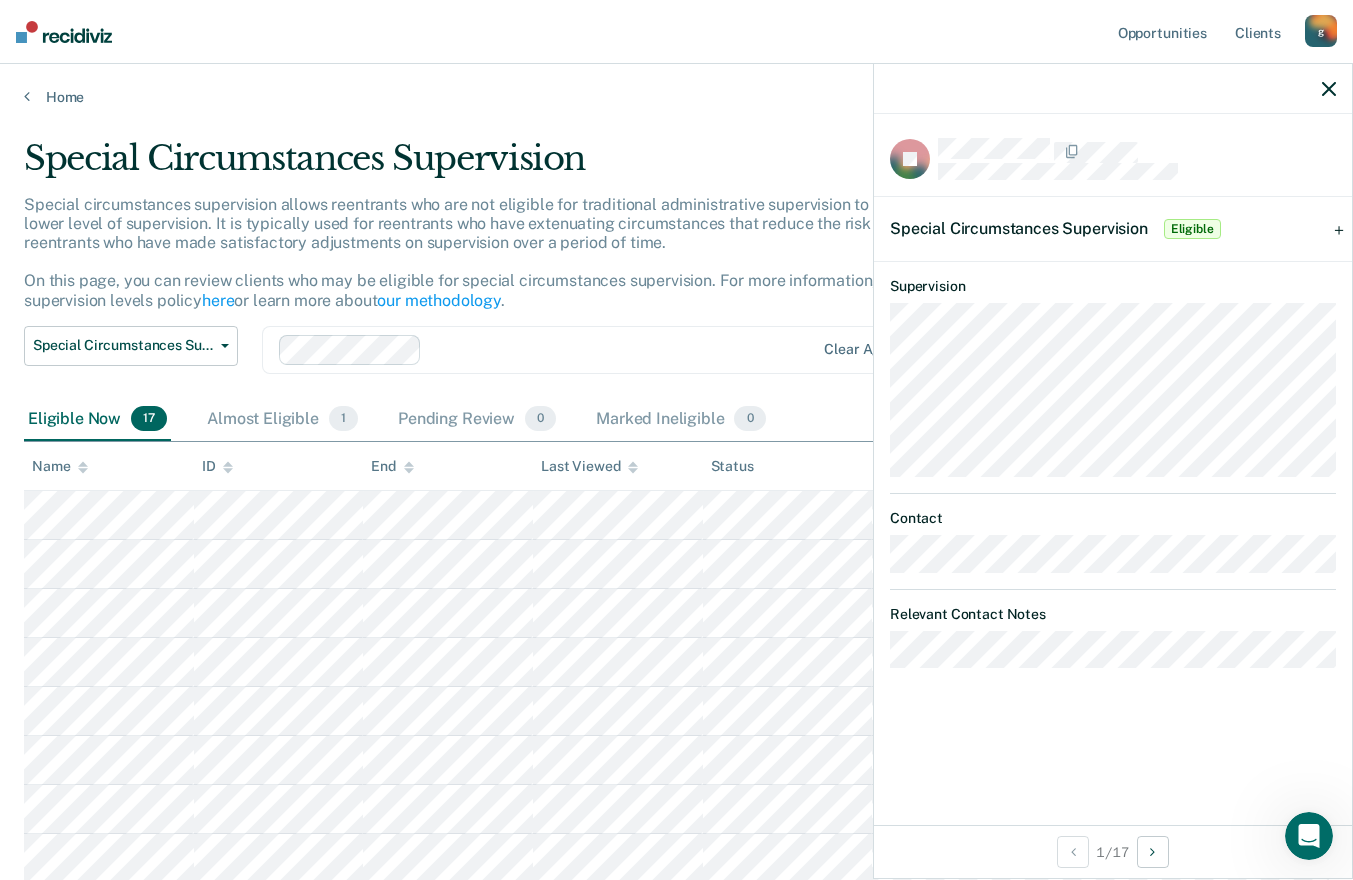 click on "Special Circumstances Supervision Eligible" at bounding box center [1113, 229] 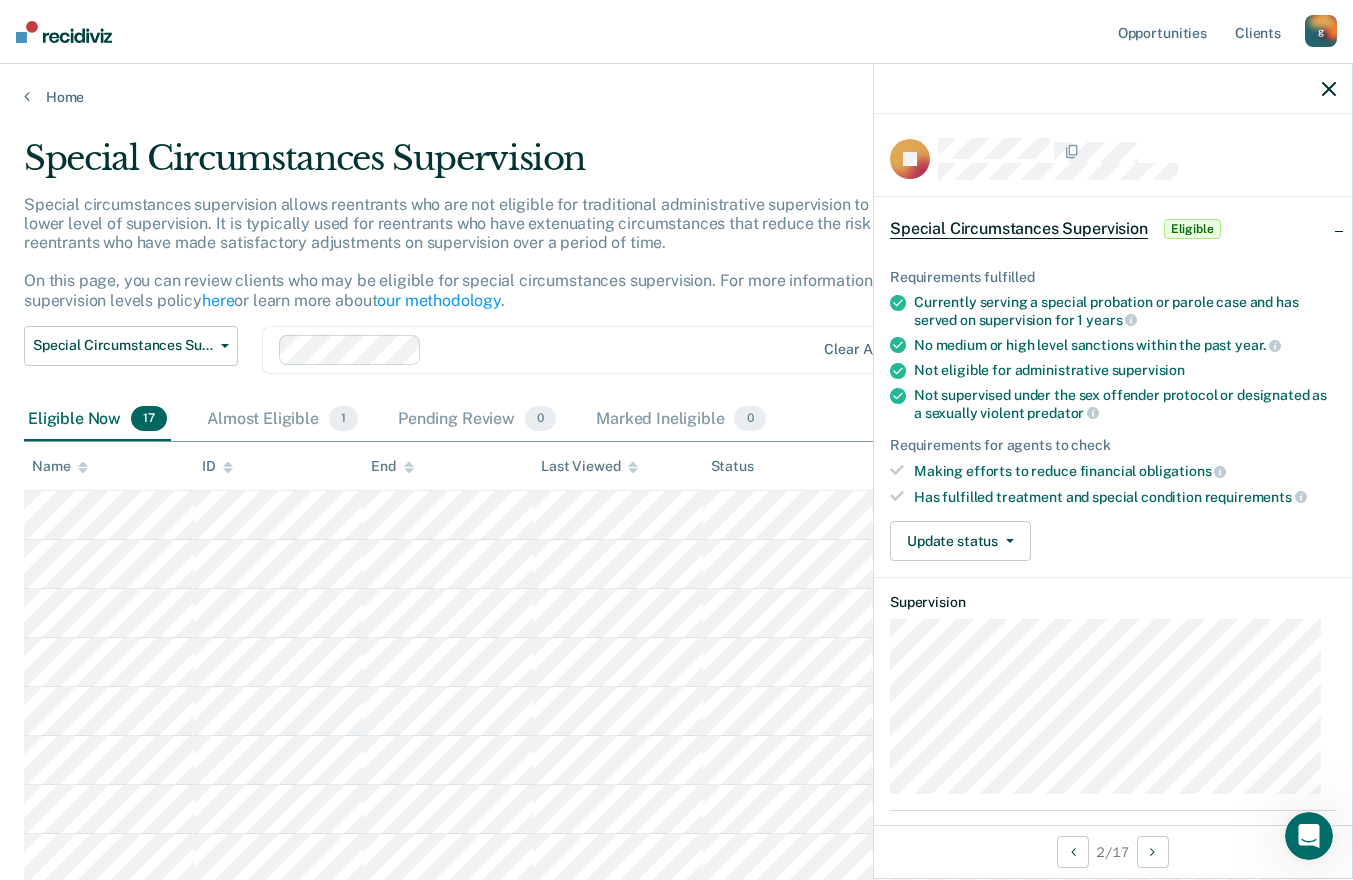 scroll, scrollTop: 1, scrollLeft: 0, axis: vertical 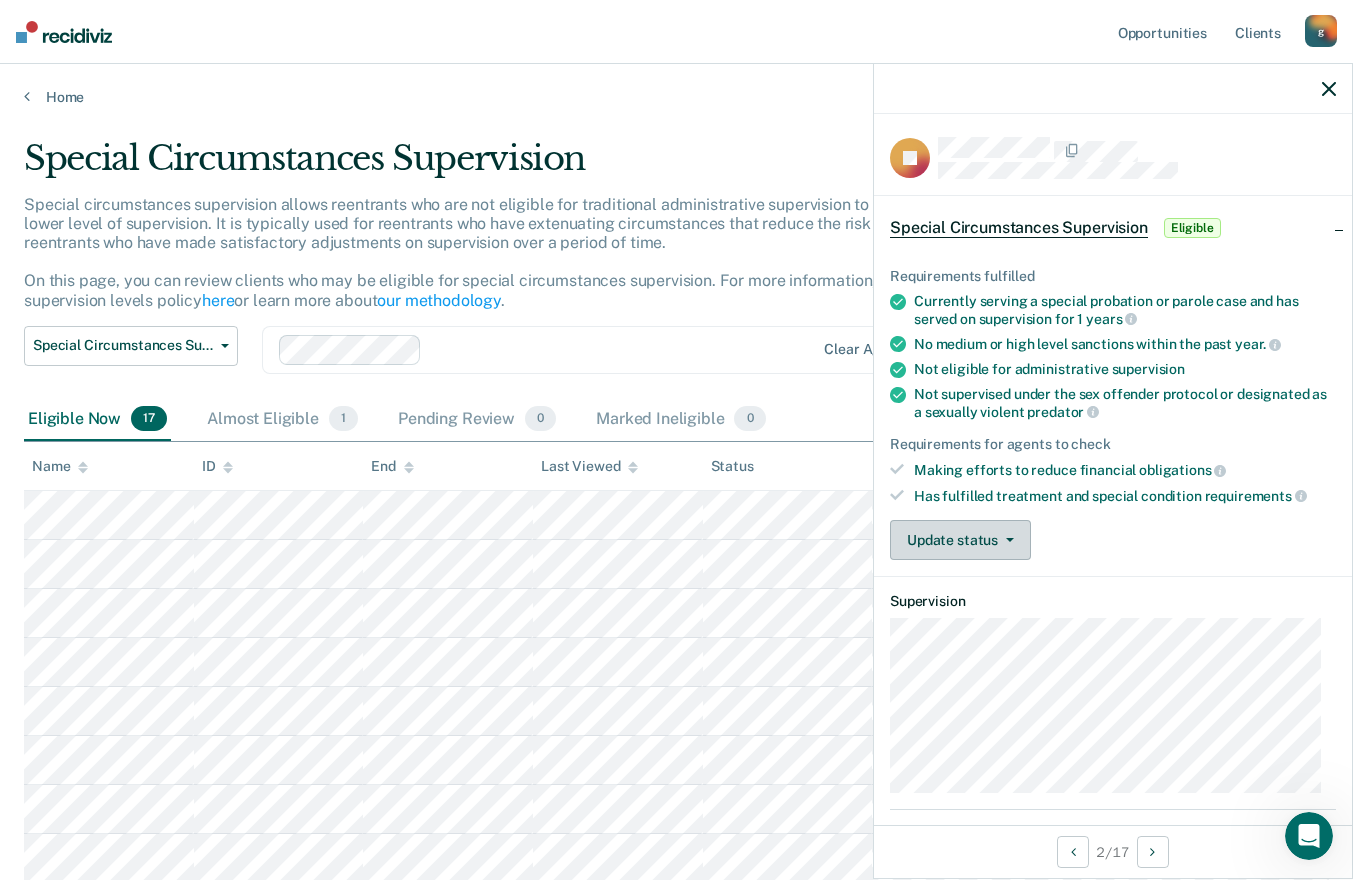 click 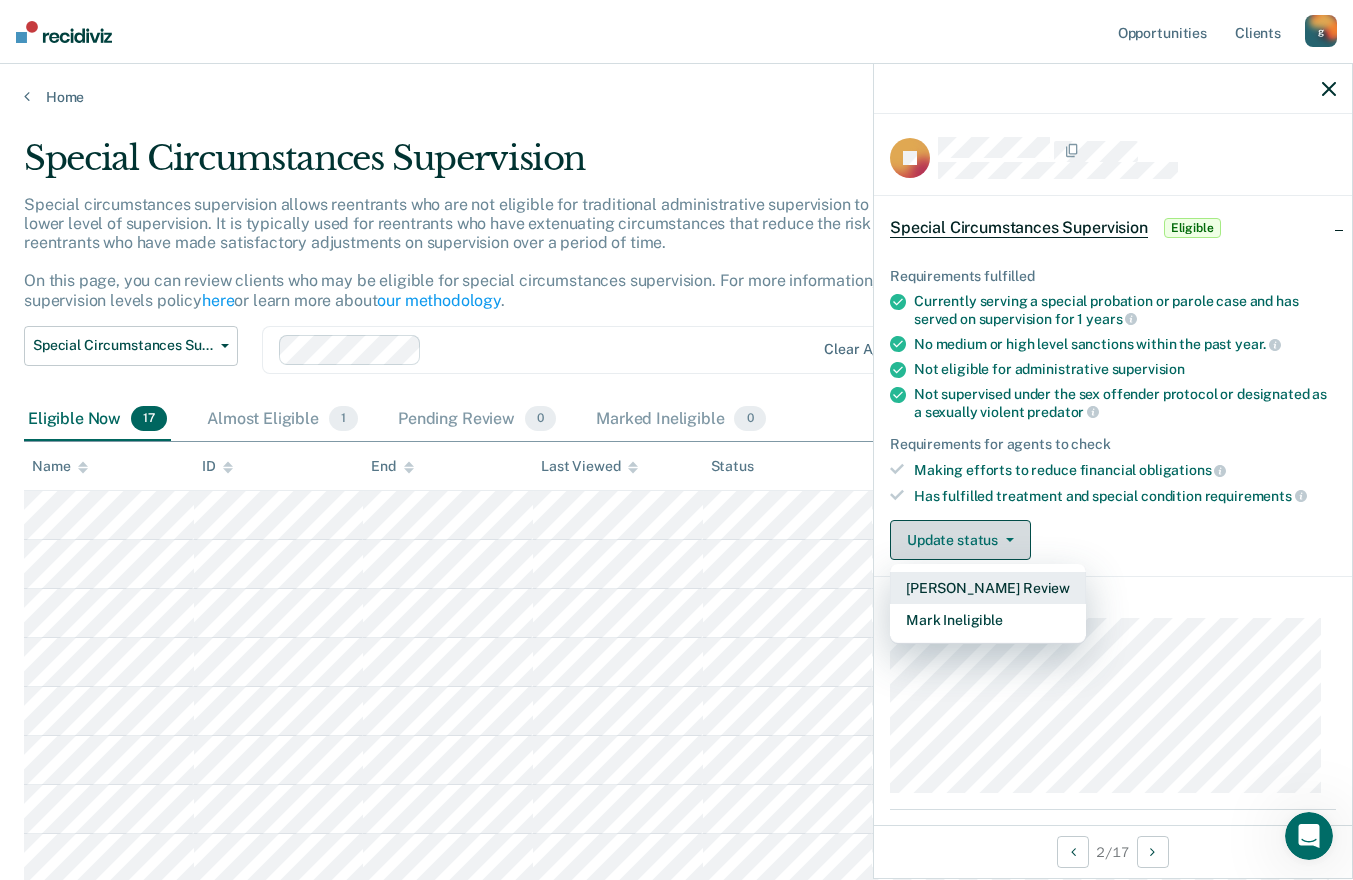 click on "[PERSON_NAME] Review" at bounding box center [988, 588] 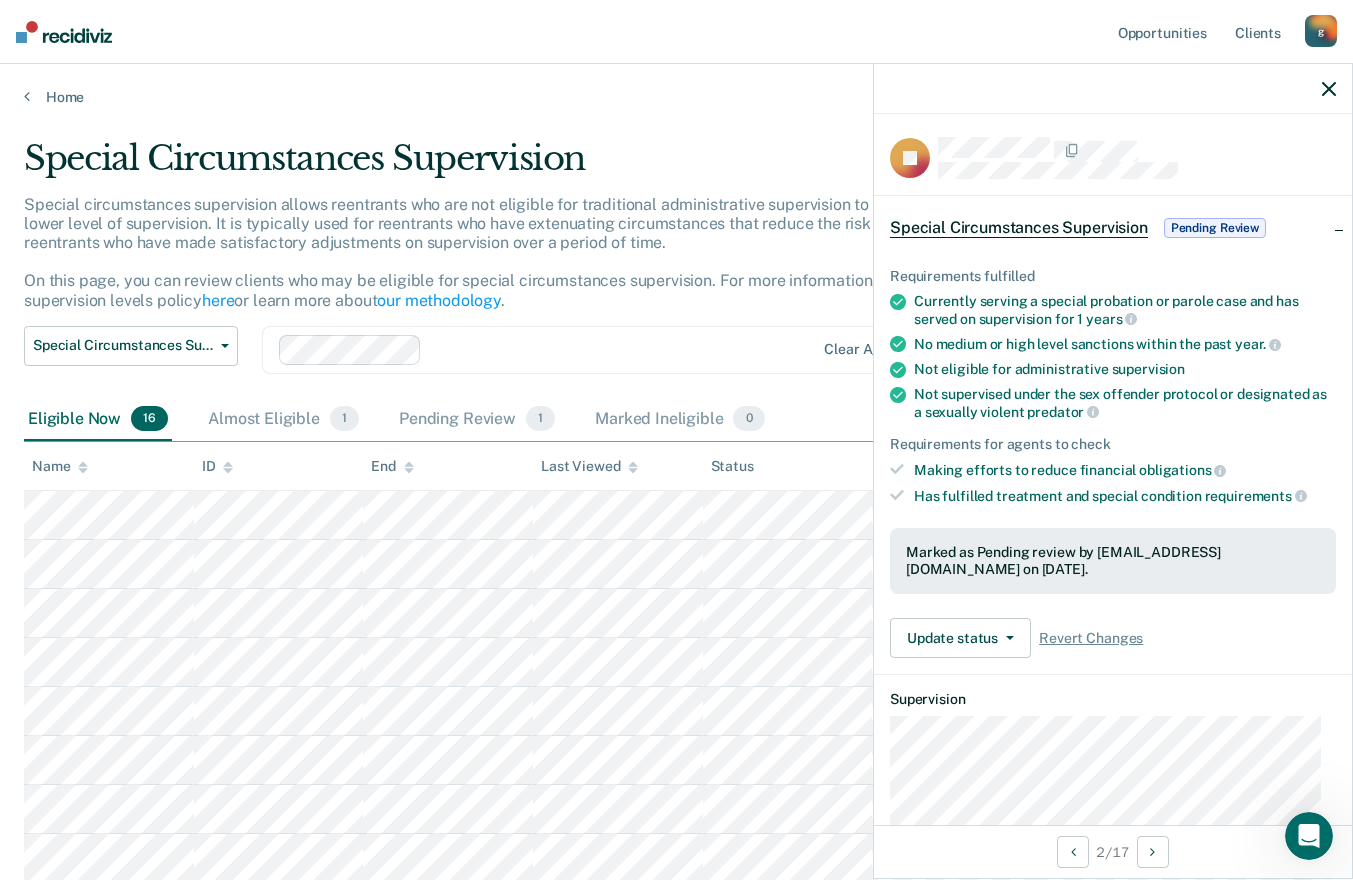 click on "Requirements fulfilled Currently serving a special probation or parole case and has served on supervision for 1   years   No medium or high level sanctions within the past   year.   Not eligible for administrative   supervision Not supervised under the sex offender protocol or designated as a sexually violent   predator   Requirements for agents to check Making efforts to reduce financial   obligations   Has fulfilled treatment and special condition   requirements   Marked as Pending review by [EMAIL_ADDRESS][DOMAIN_NAME] on [DATE].   Update status Revert from Pending Review Mark Ineligible Revert Changes" at bounding box center (1113, 455) 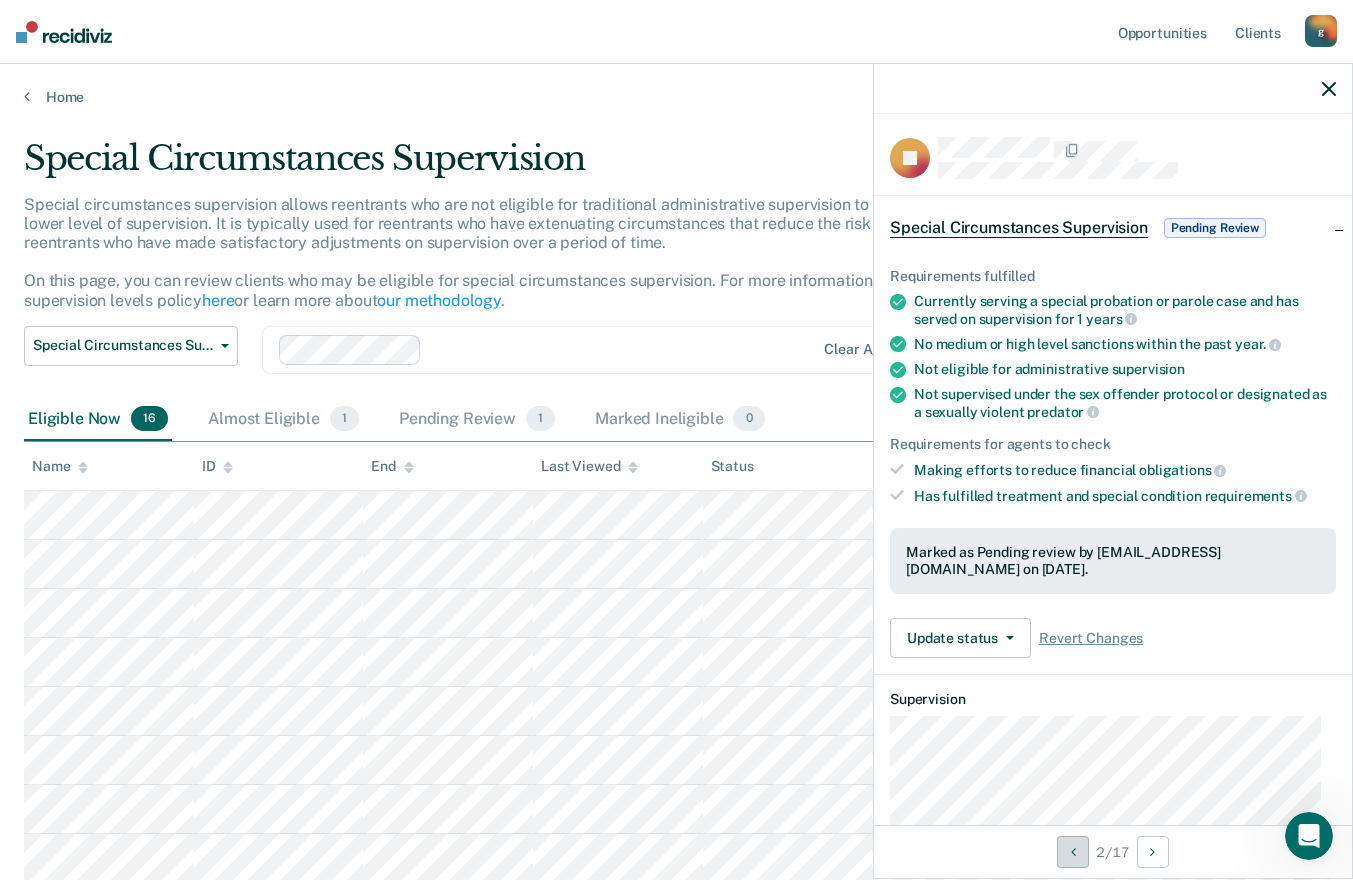 click at bounding box center [1073, 852] 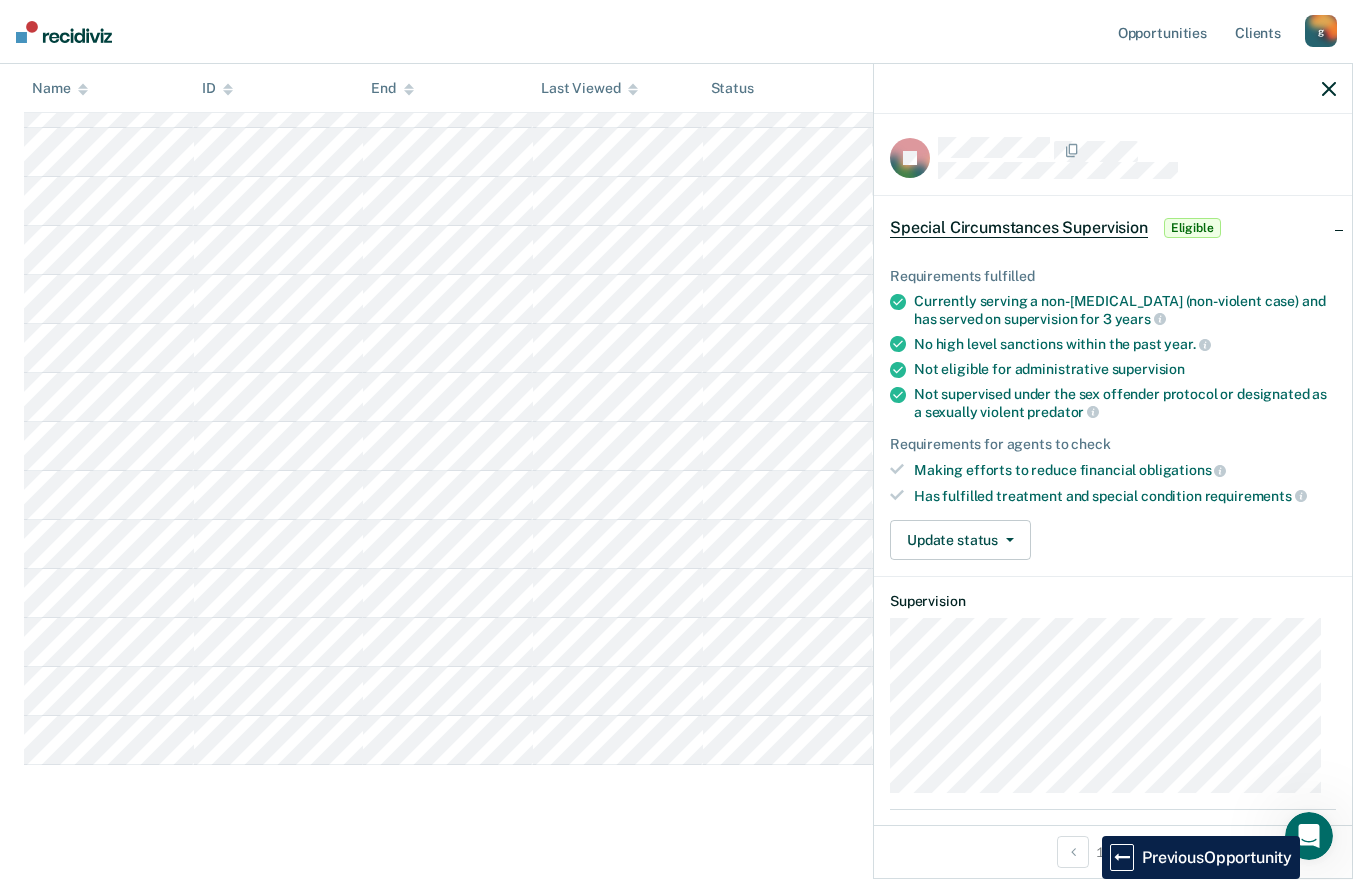 scroll, scrollTop: 530, scrollLeft: 0, axis: vertical 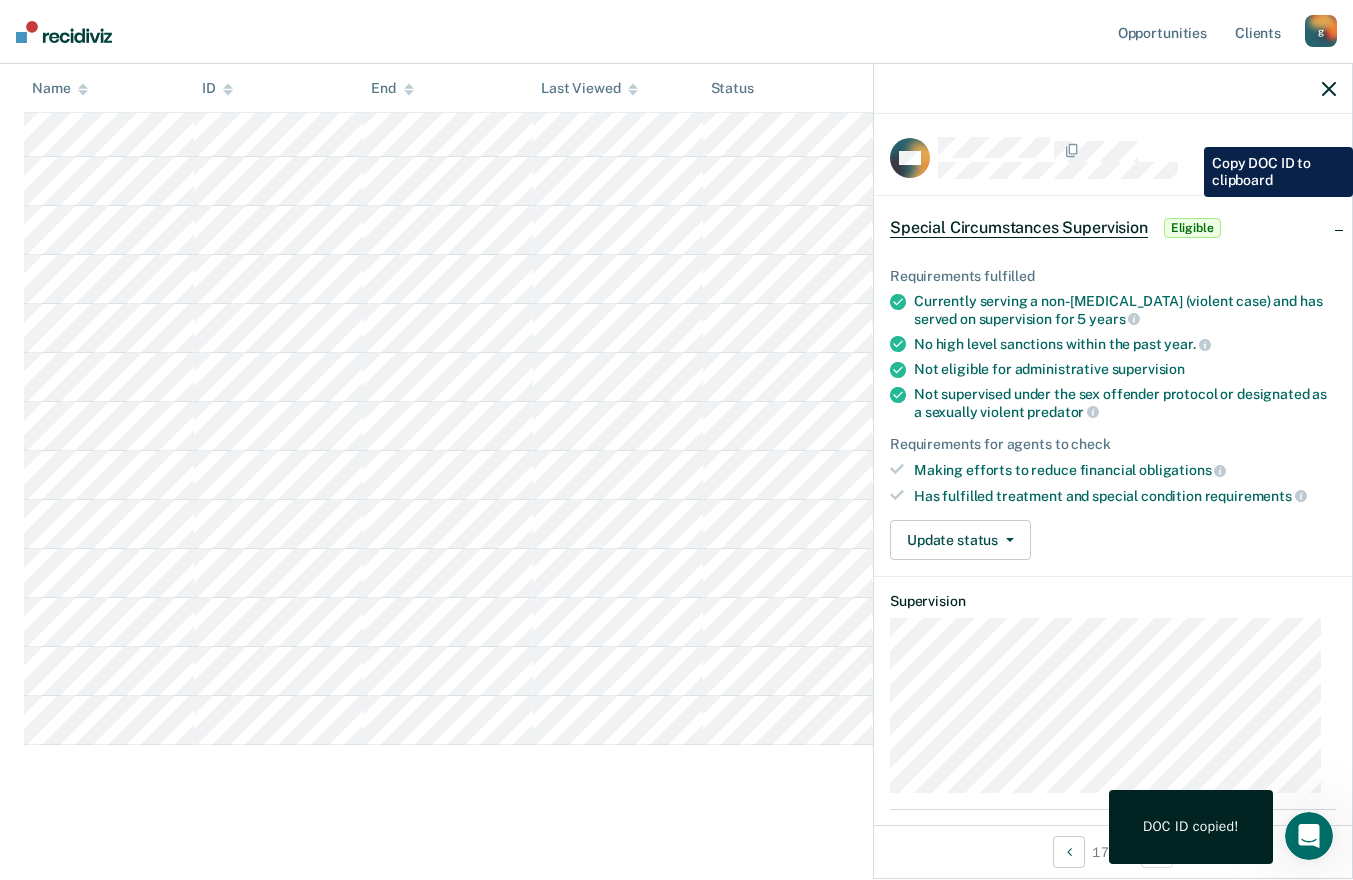 click on "DOC ID copied!" at bounding box center [1191, 827] 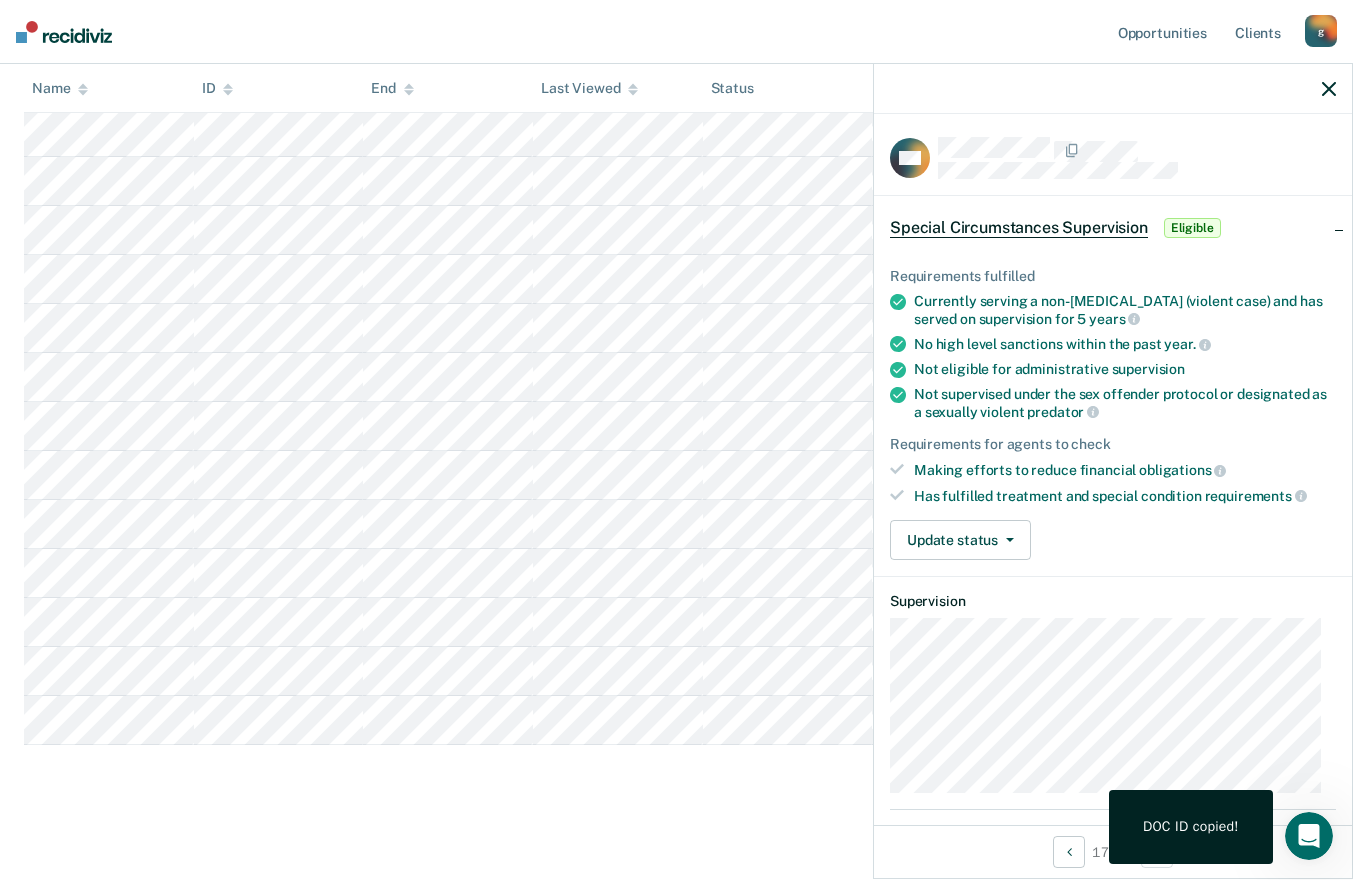 click on "g" at bounding box center (1321, 31) 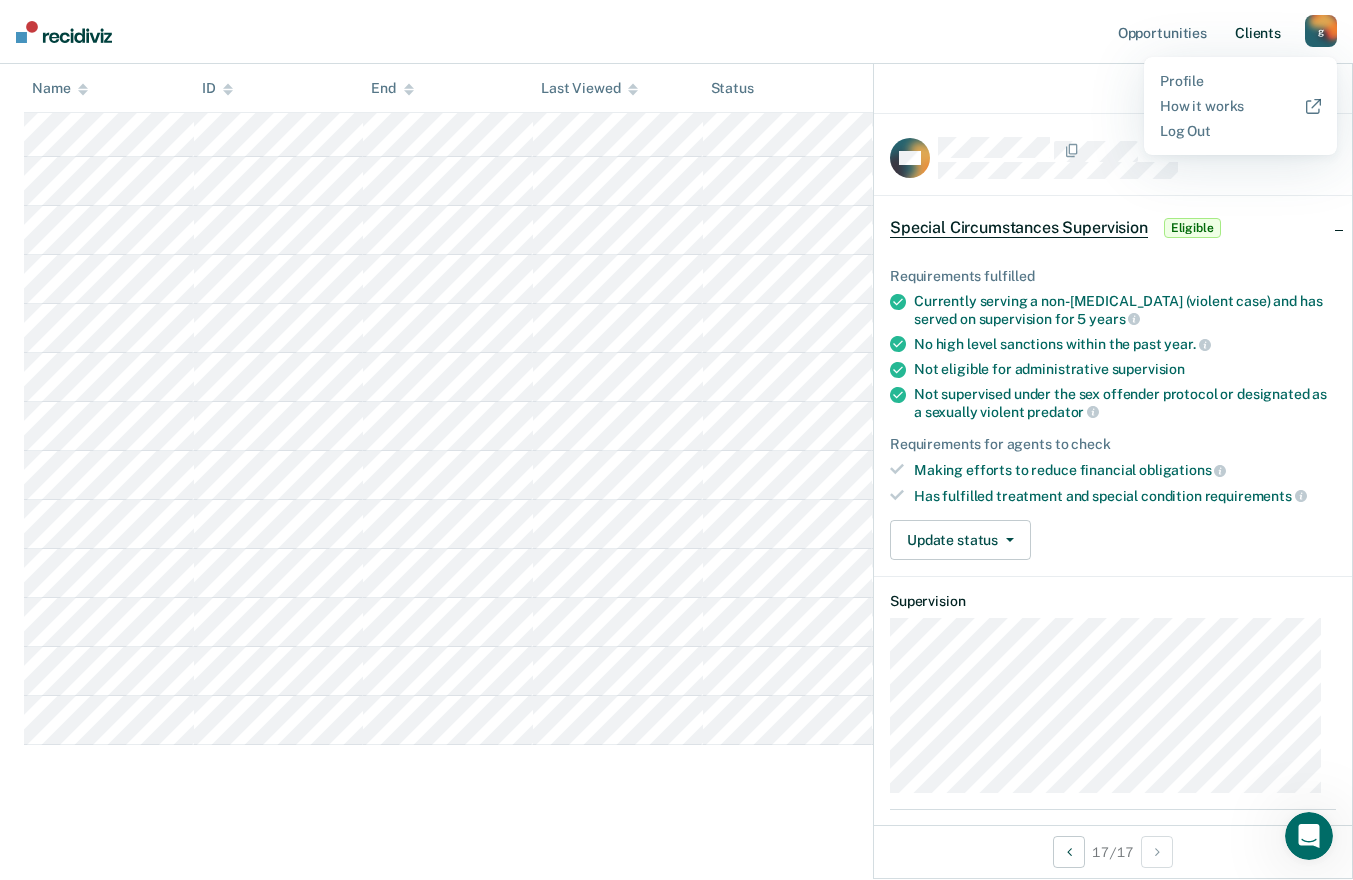 click on "Client s" at bounding box center [1258, 32] 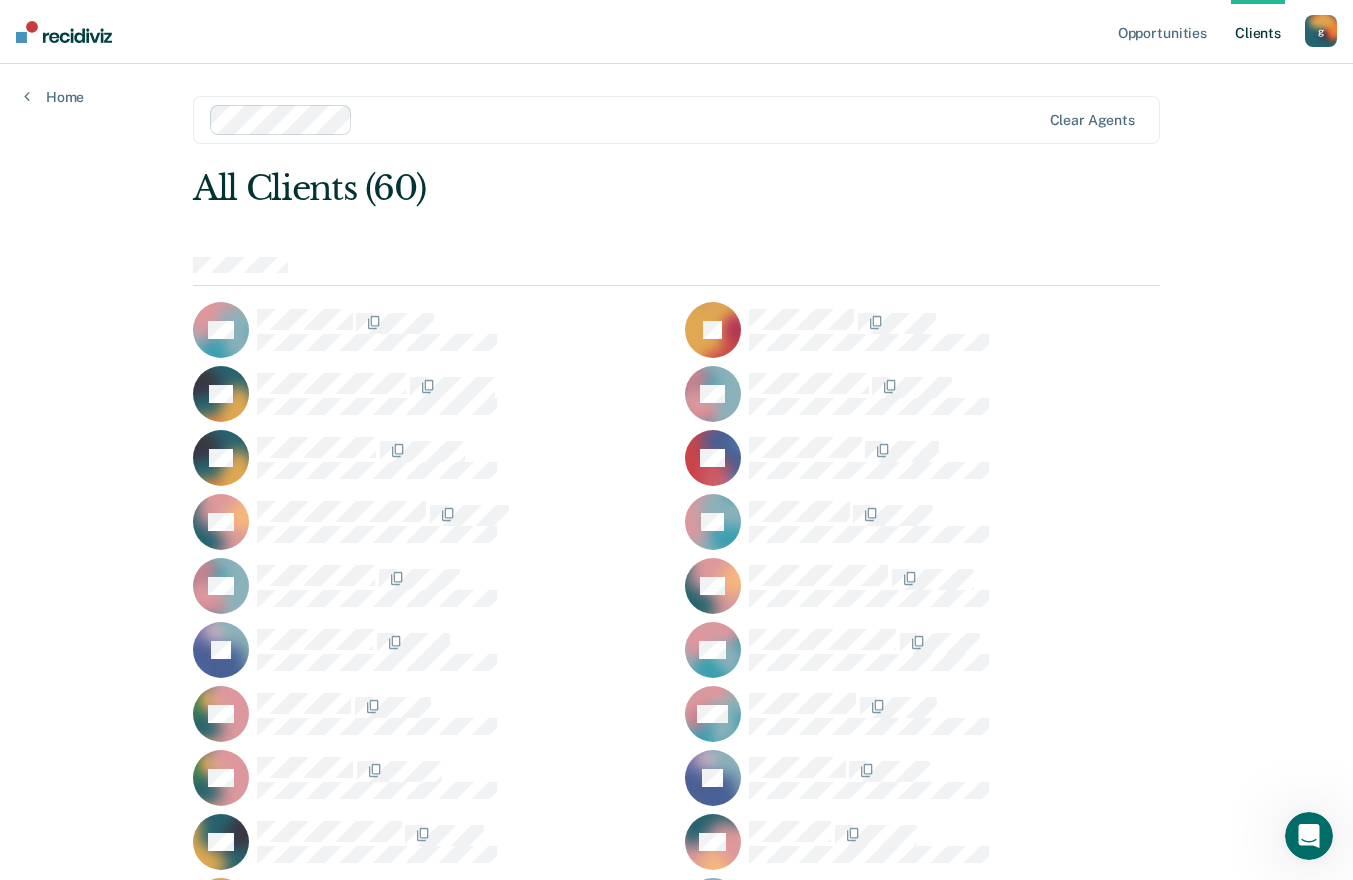 click at bounding box center (954, 650) 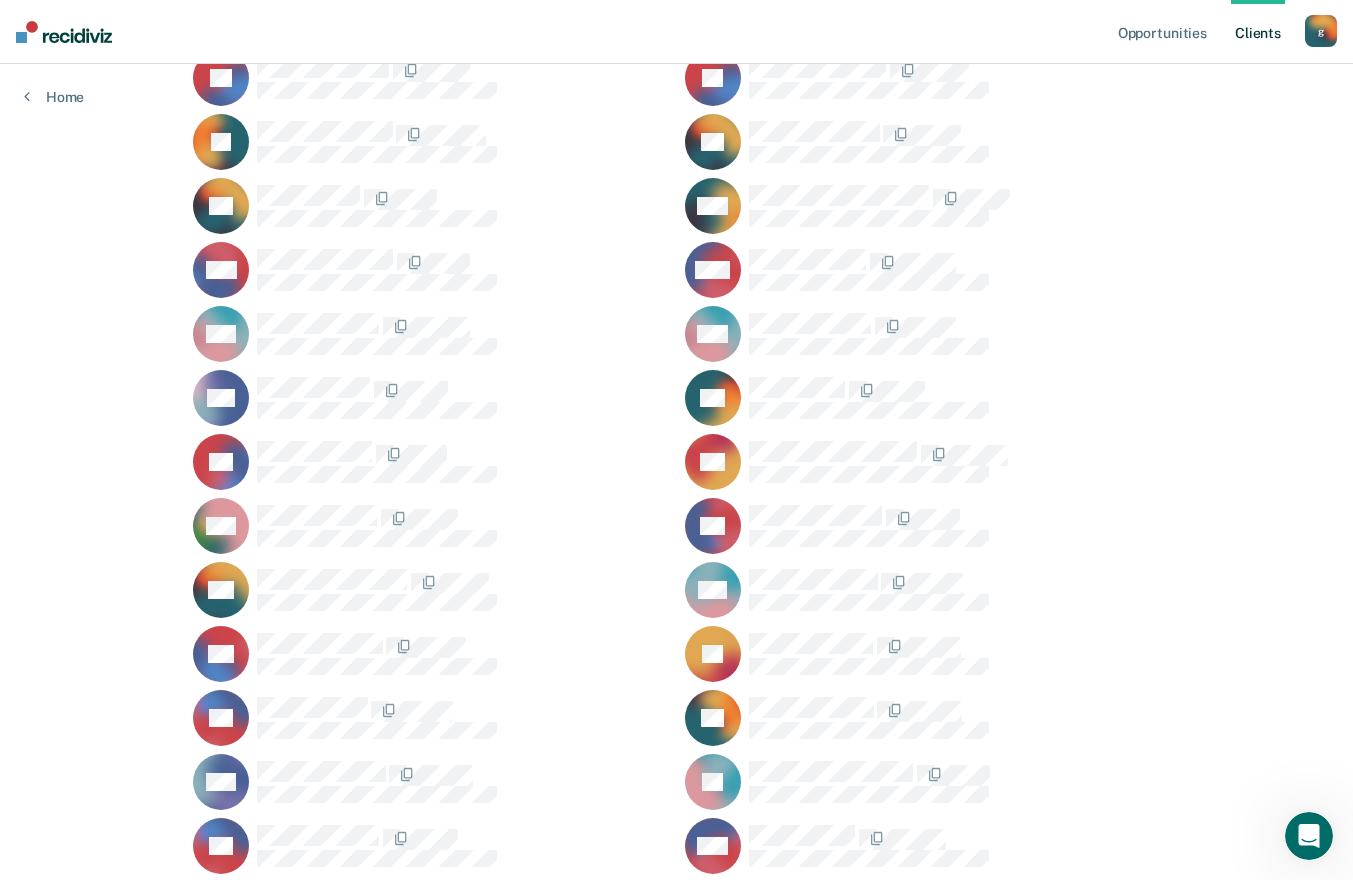 scroll, scrollTop: 1277, scrollLeft: 0, axis: vertical 